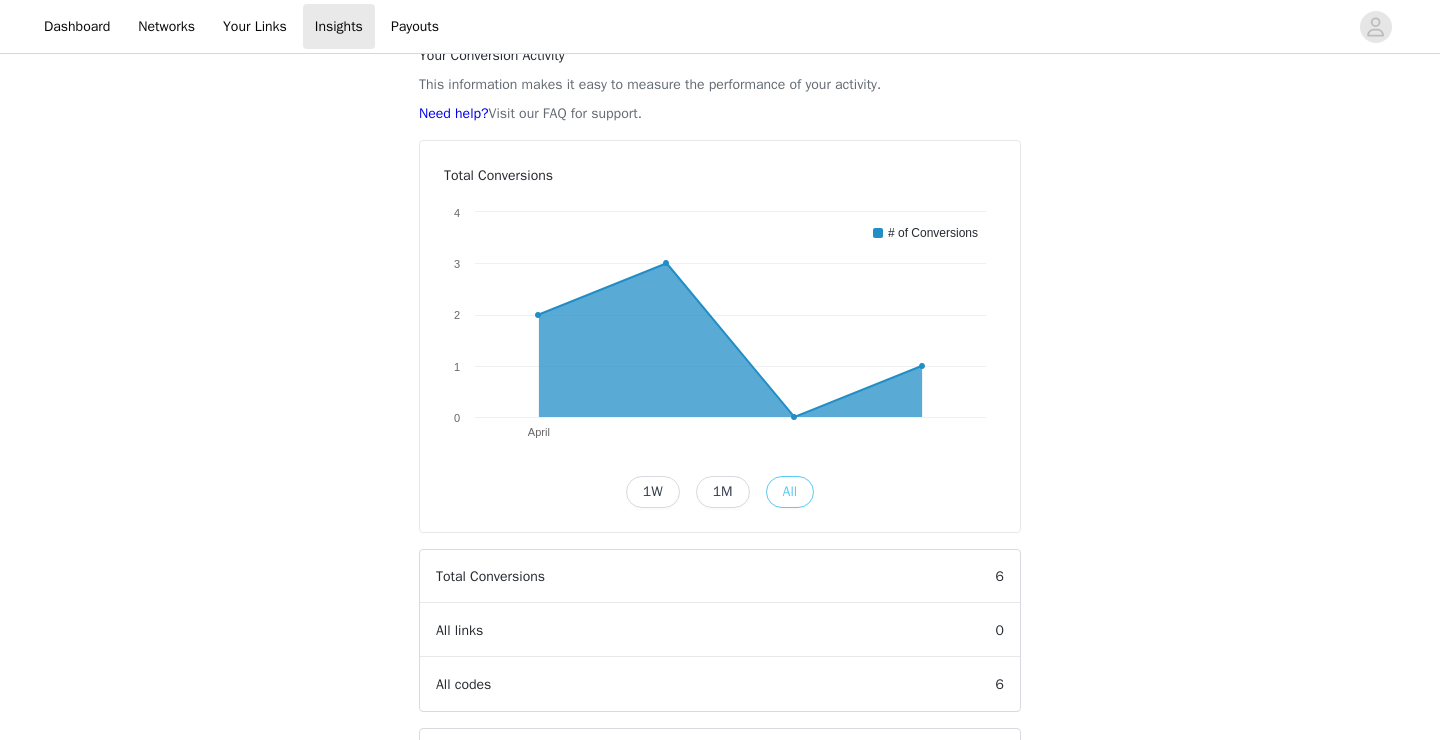 scroll, scrollTop: 0, scrollLeft: 0, axis: both 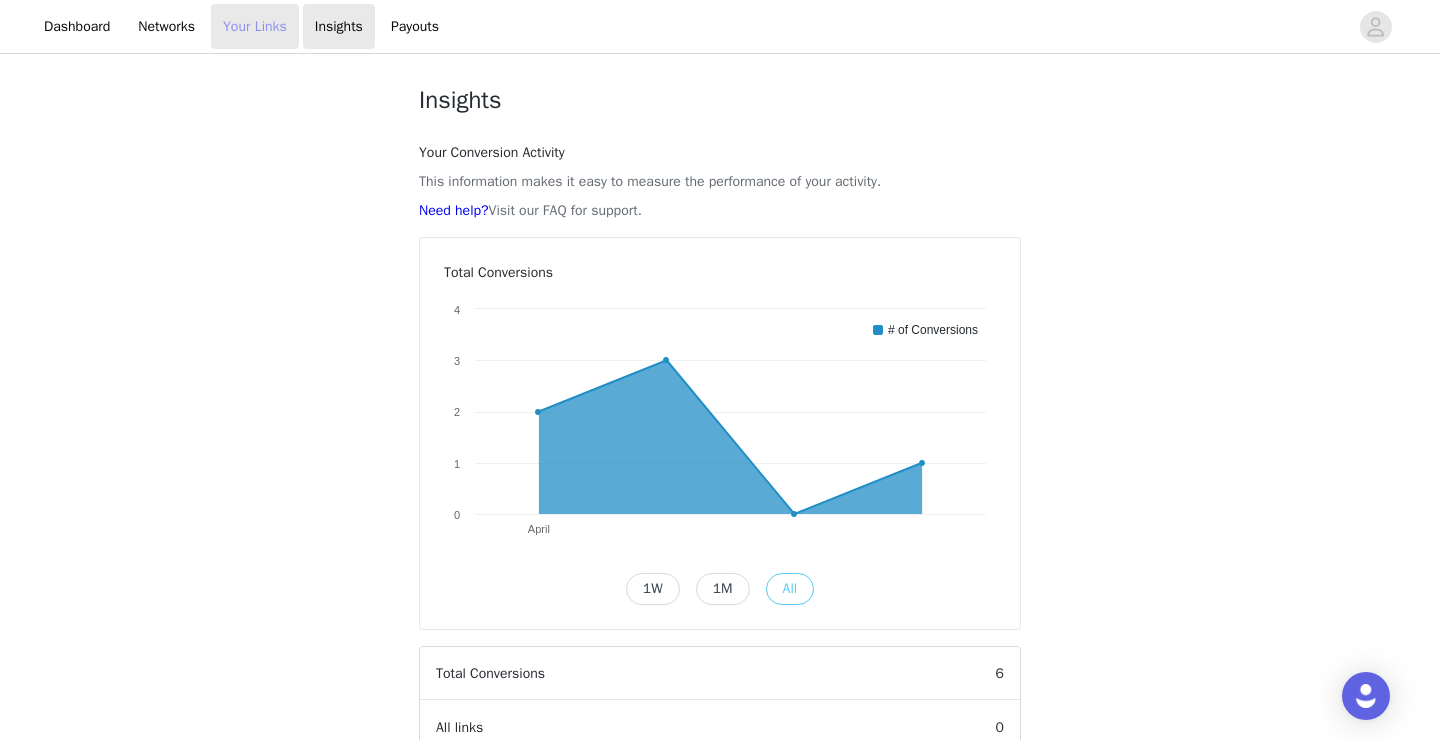 click on "Your Links" at bounding box center [255, 26] 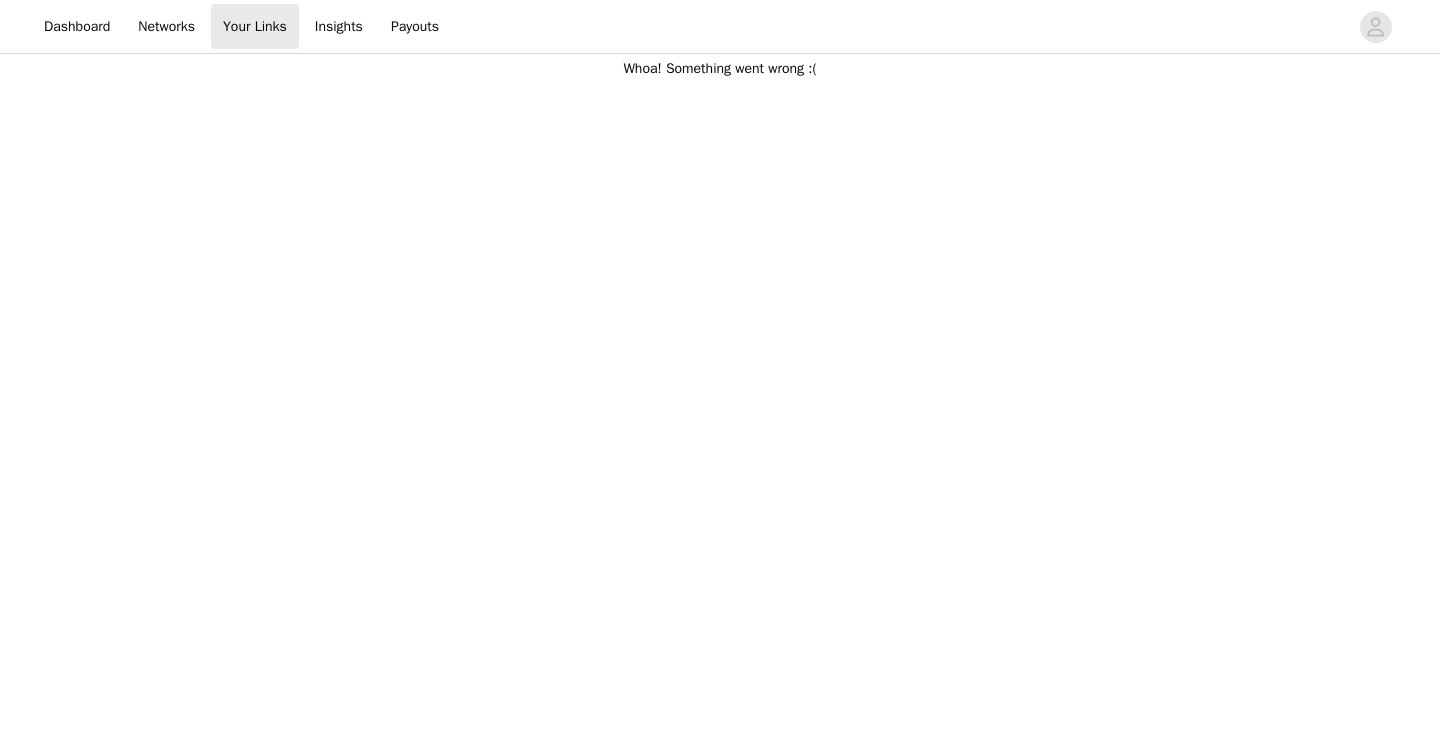 scroll, scrollTop: 0, scrollLeft: 0, axis: both 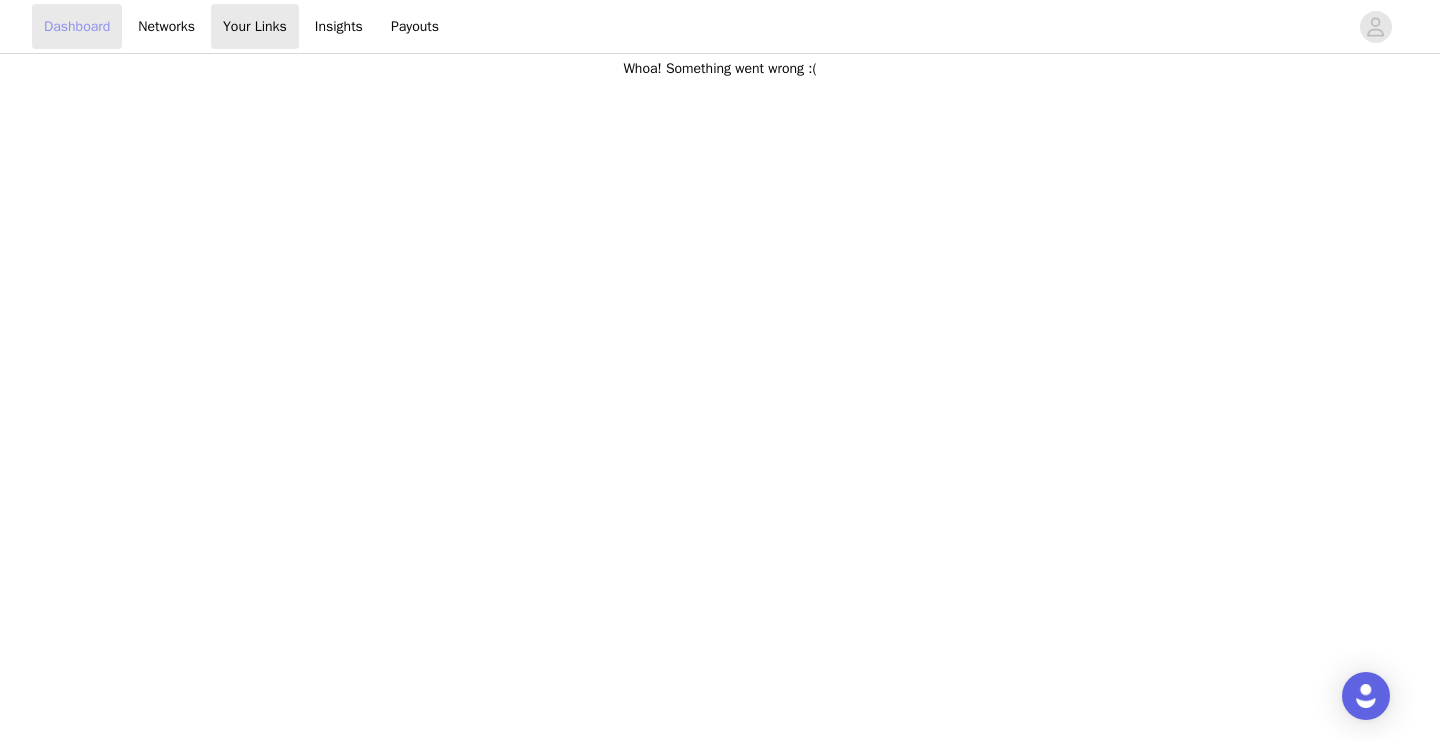 click on "Dashboard" at bounding box center [77, 26] 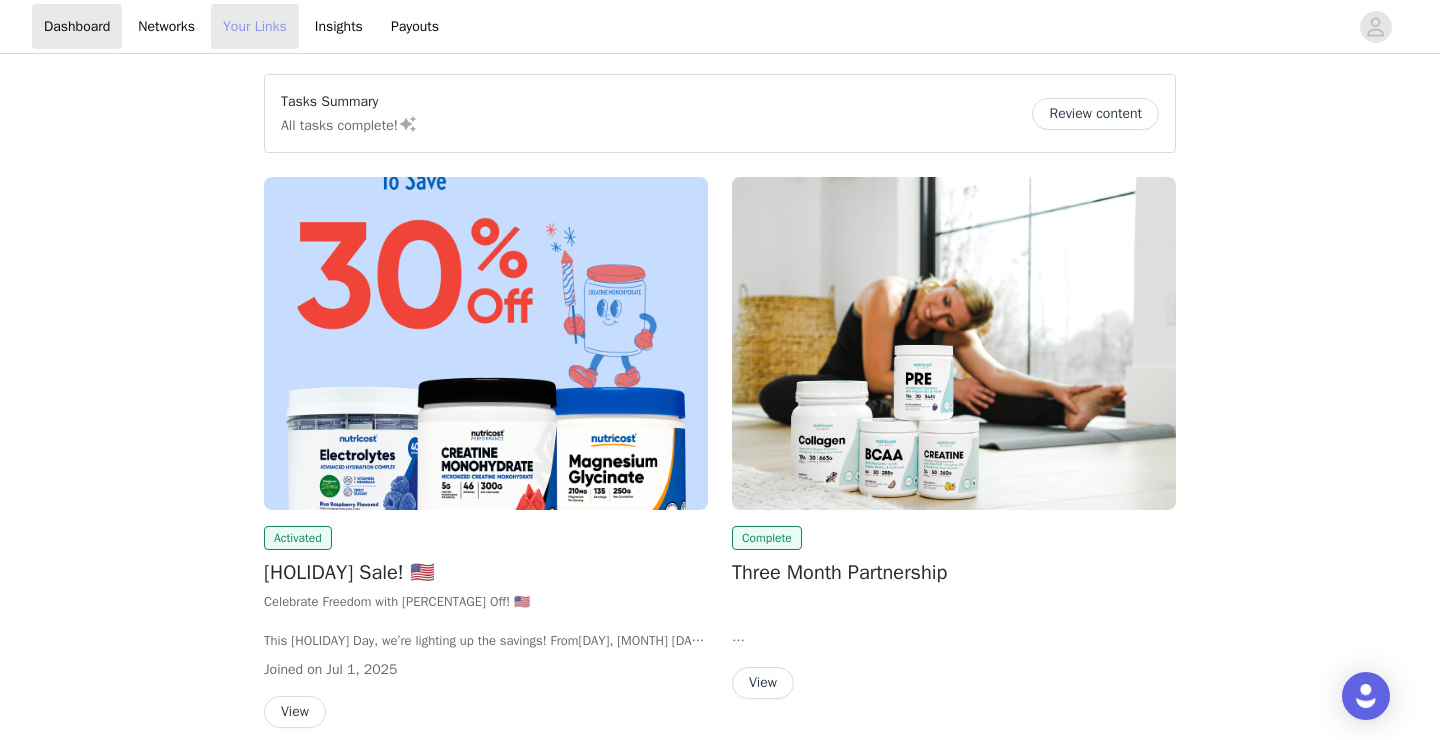 click on "Your Links" at bounding box center (255, 26) 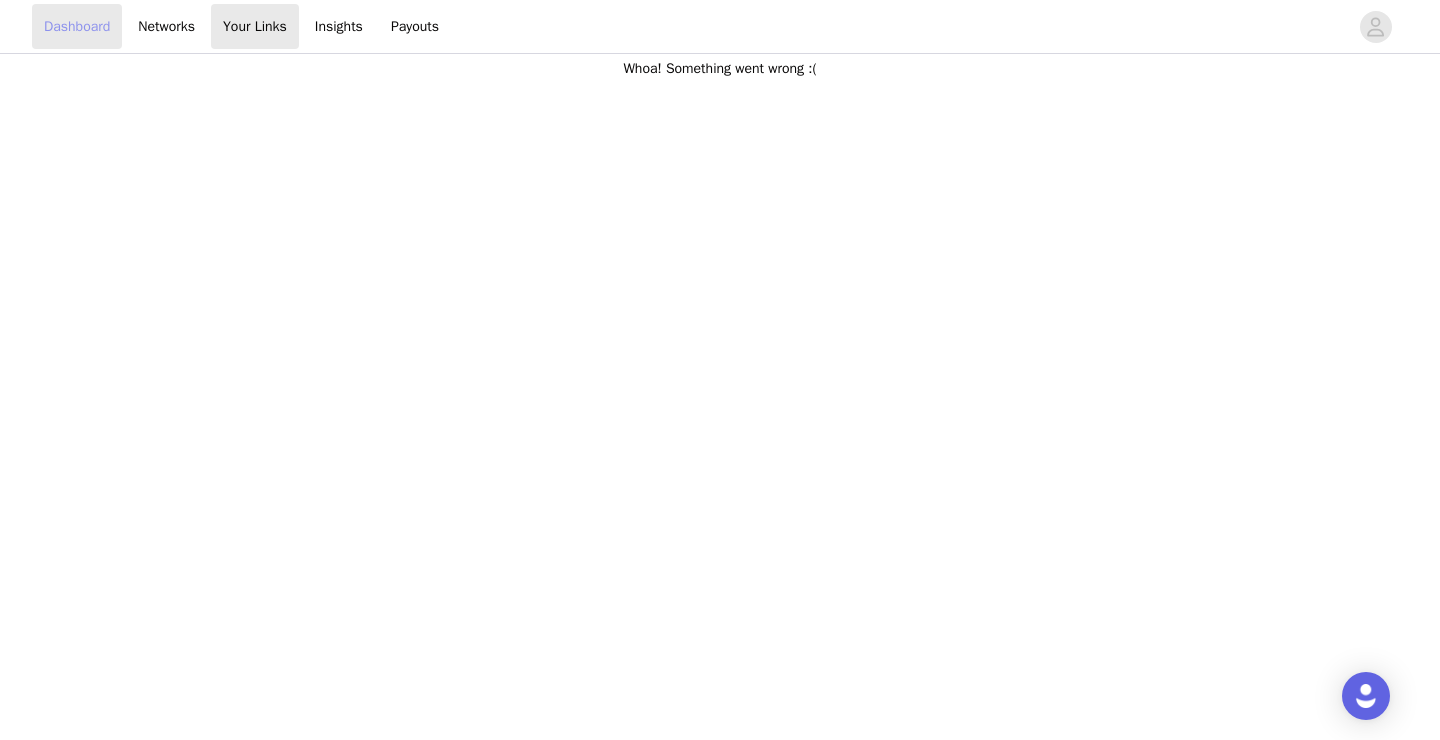 click on "Dashboard" at bounding box center (77, 26) 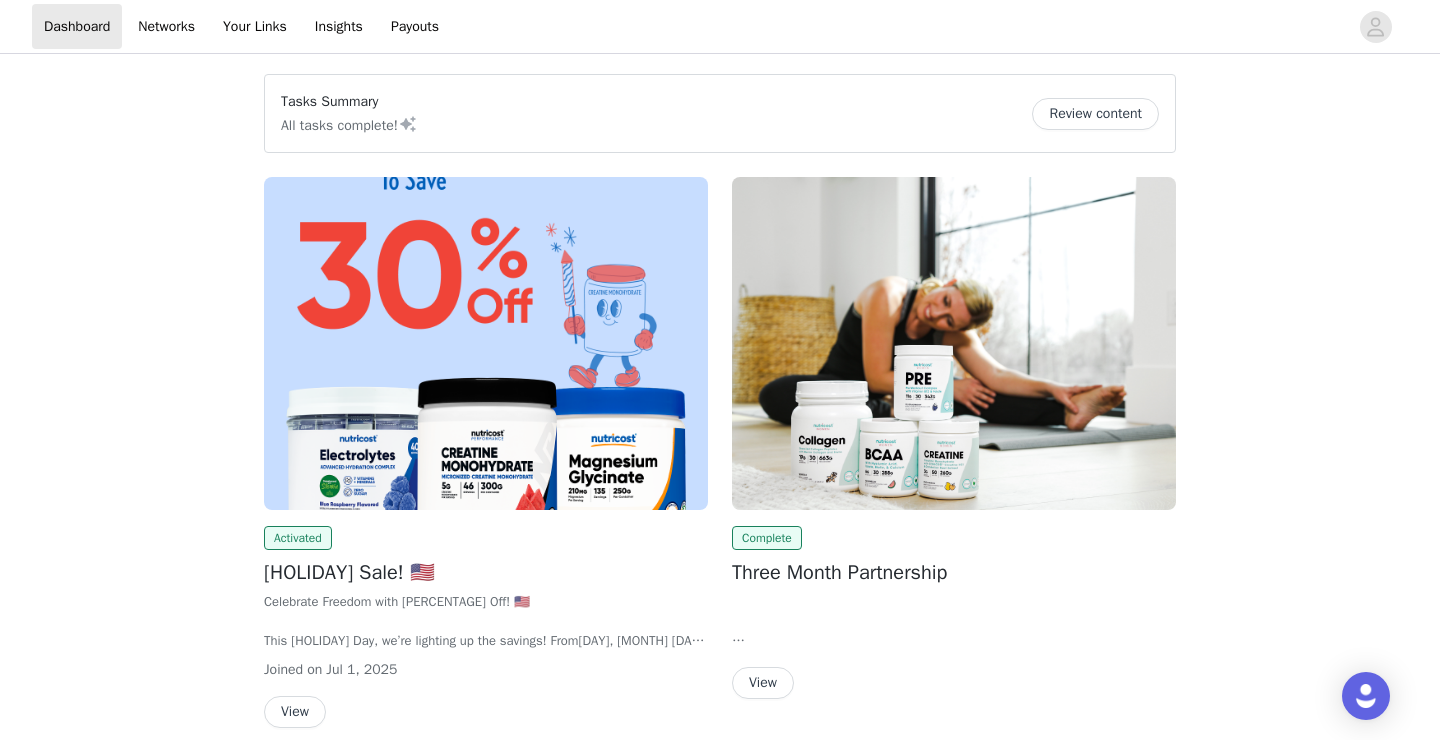 click at bounding box center [954, 343] 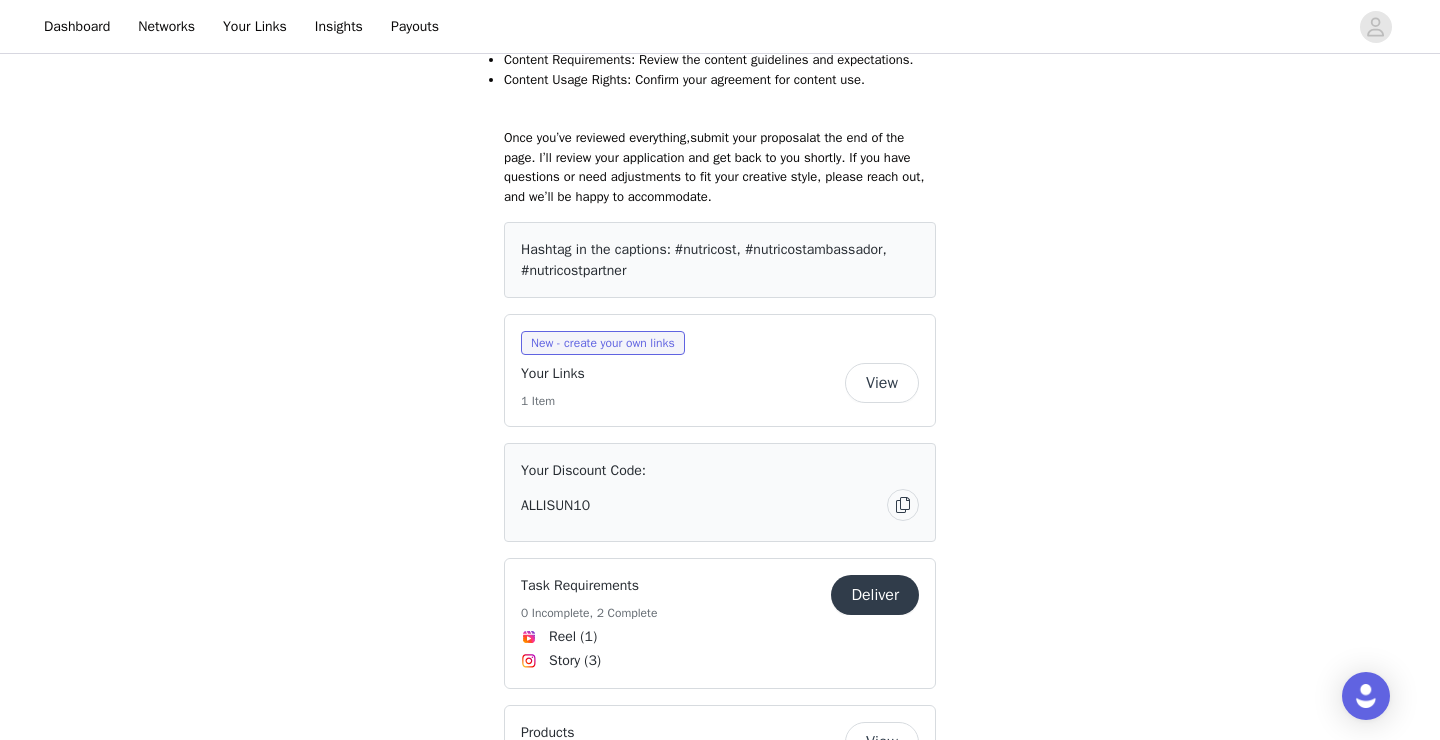 scroll, scrollTop: 671, scrollLeft: 0, axis: vertical 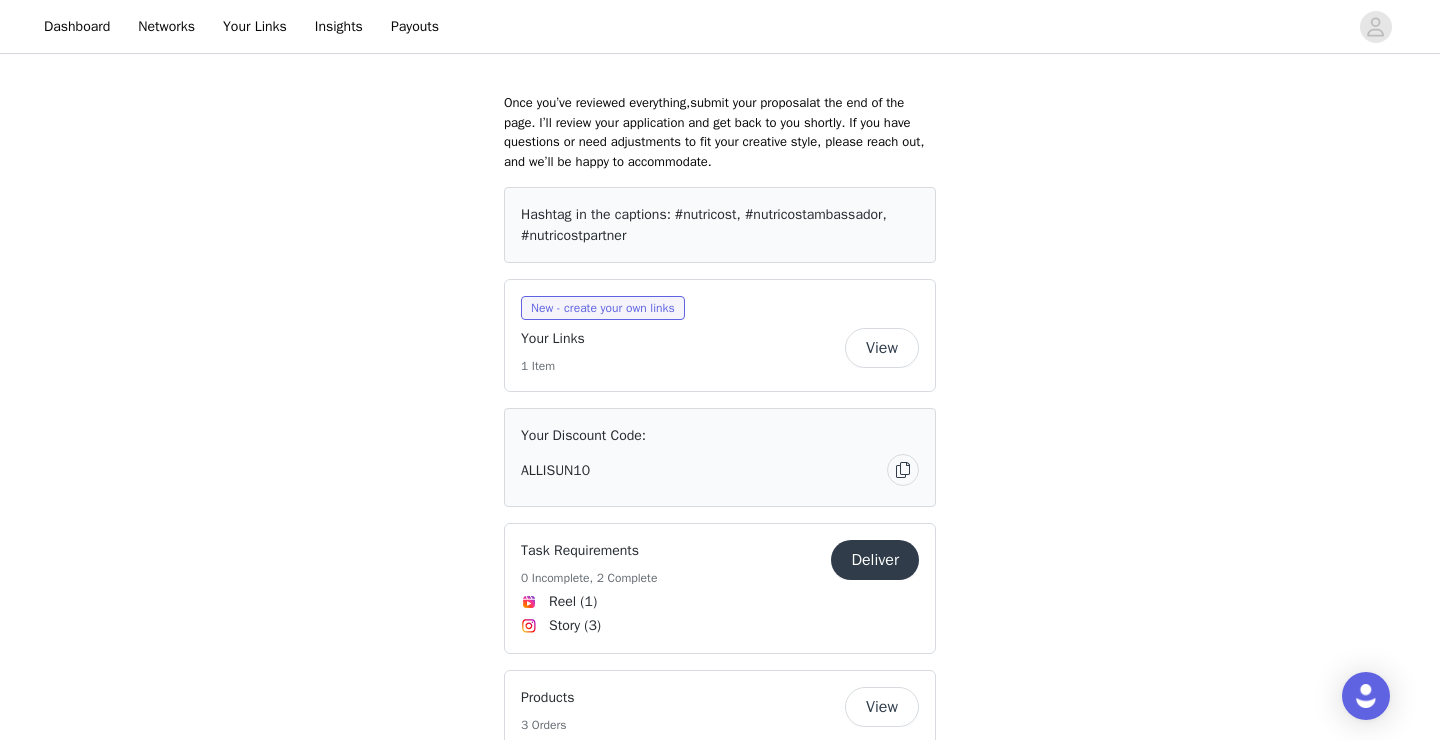 click on "View" at bounding box center [882, 348] 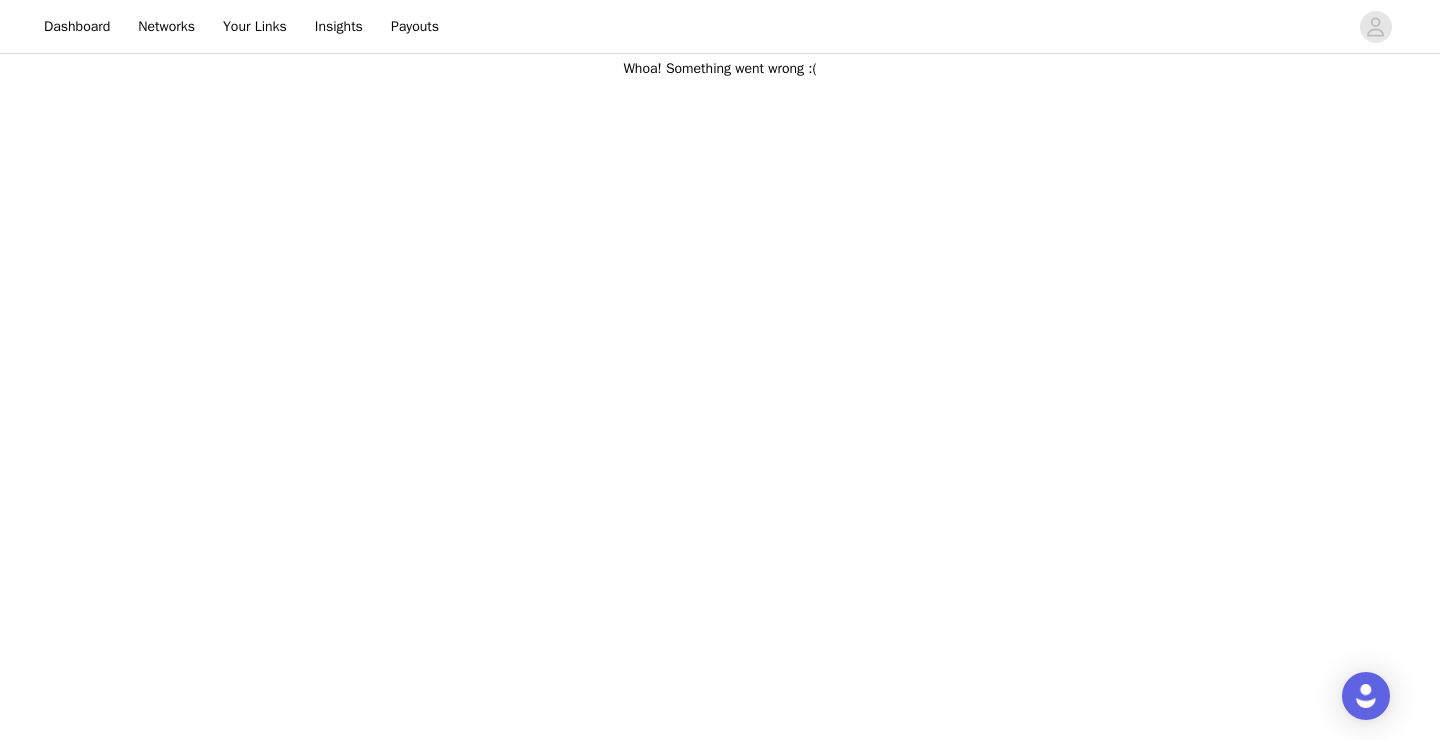 scroll, scrollTop: 0, scrollLeft: 0, axis: both 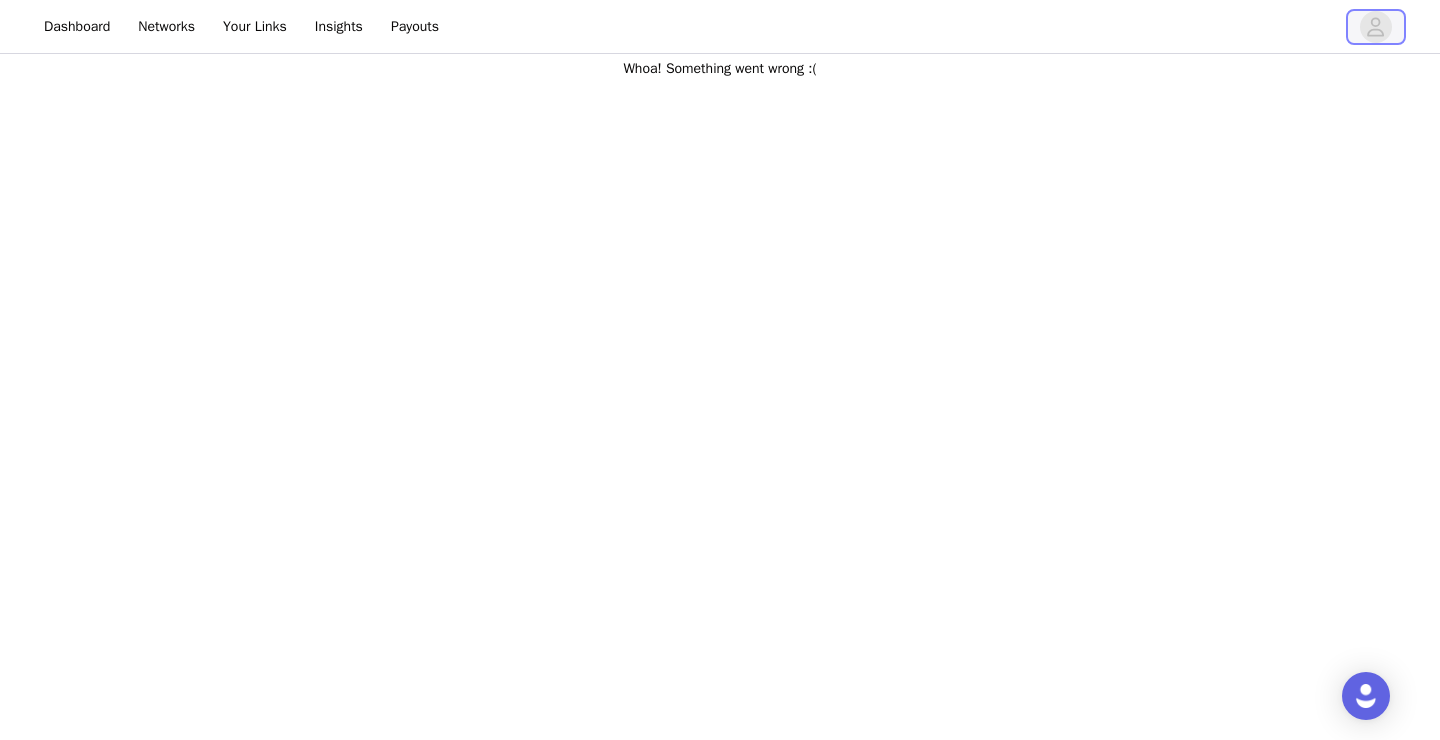 click at bounding box center [1376, 27] 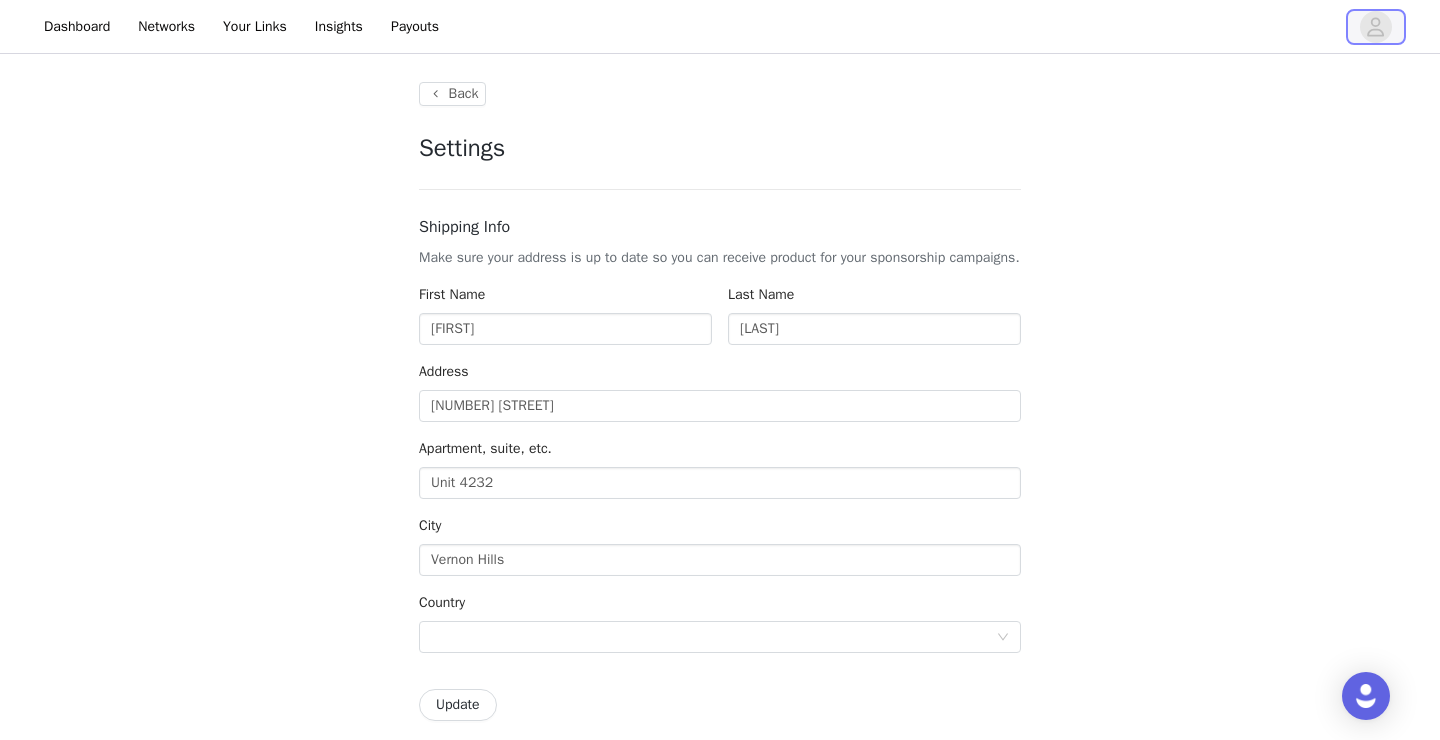type on "+1 (United States)" 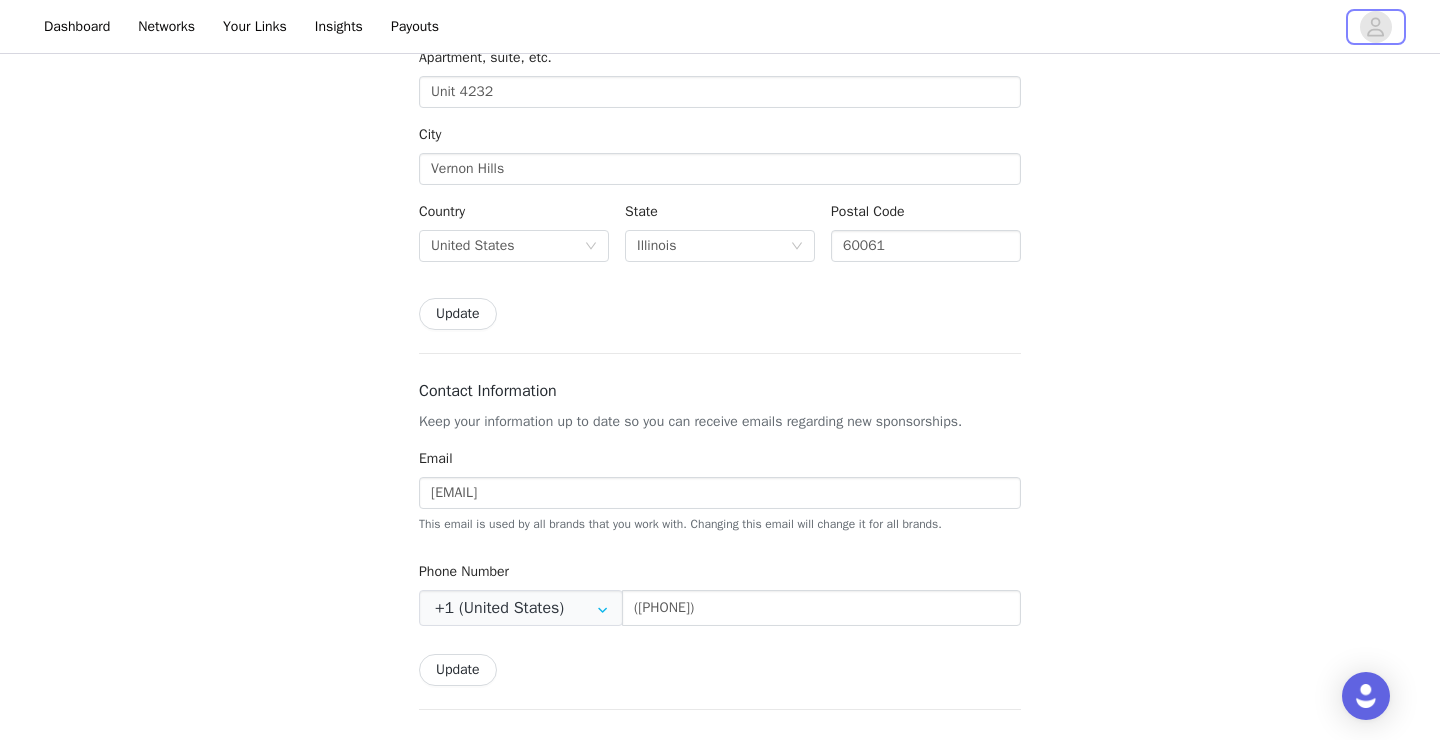 scroll, scrollTop: 0, scrollLeft: 0, axis: both 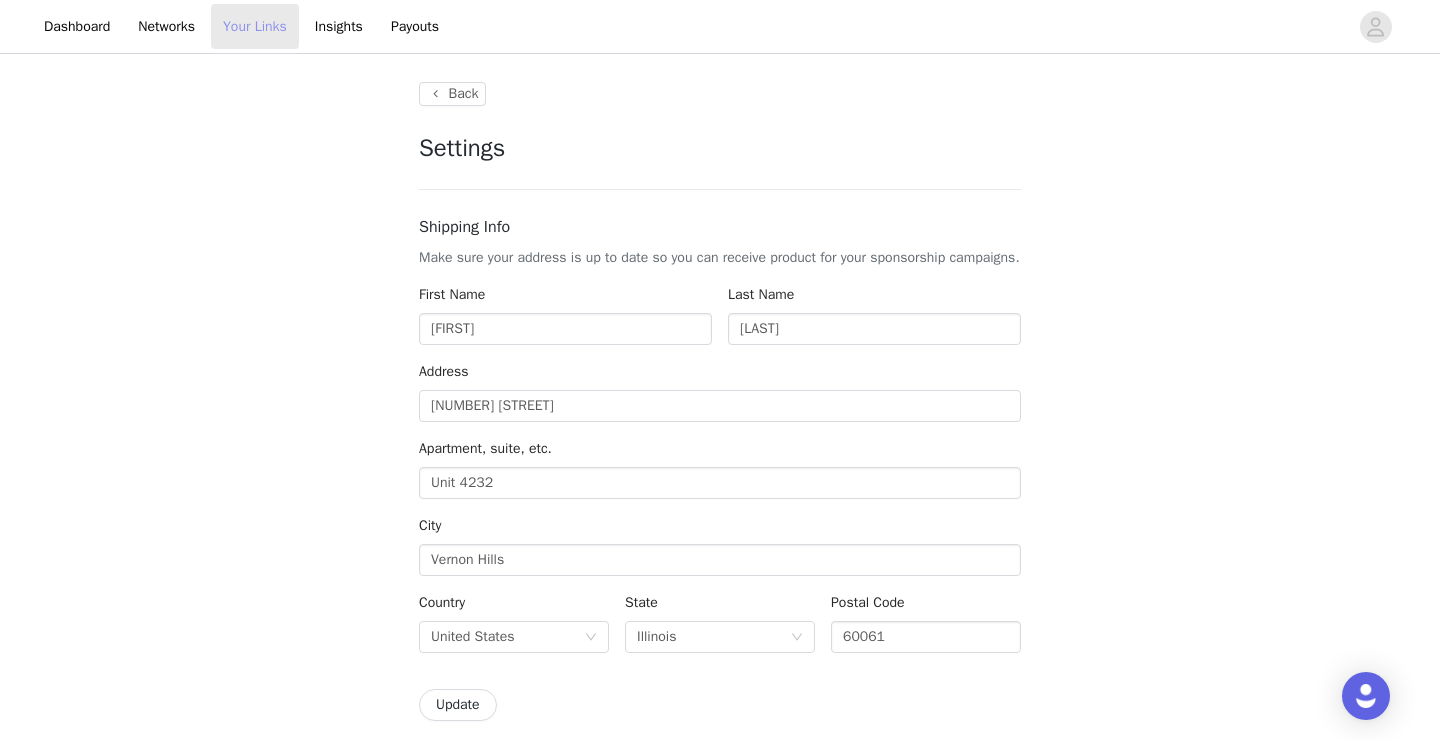 click on "Your Links" at bounding box center (255, 26) 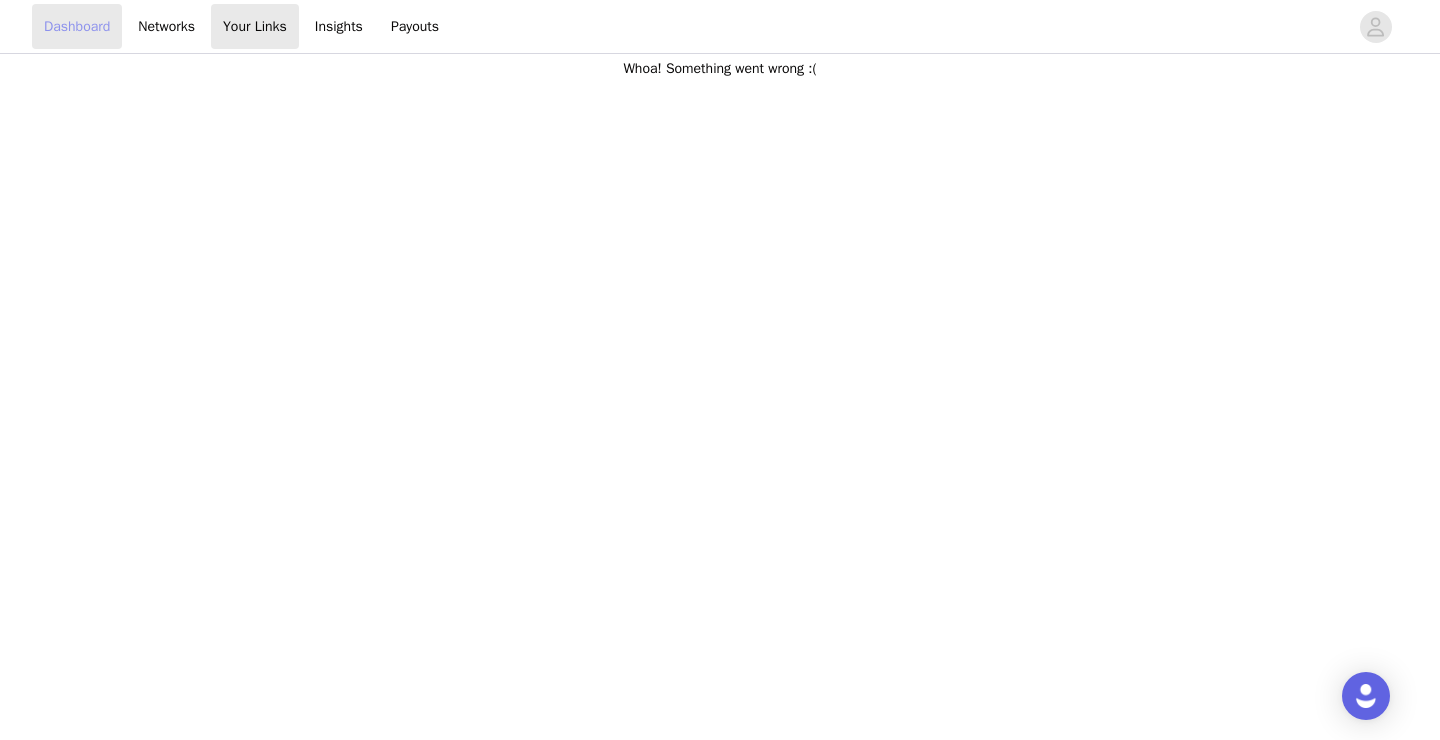 click on "Dashboard" at bounding box center [77, 26] 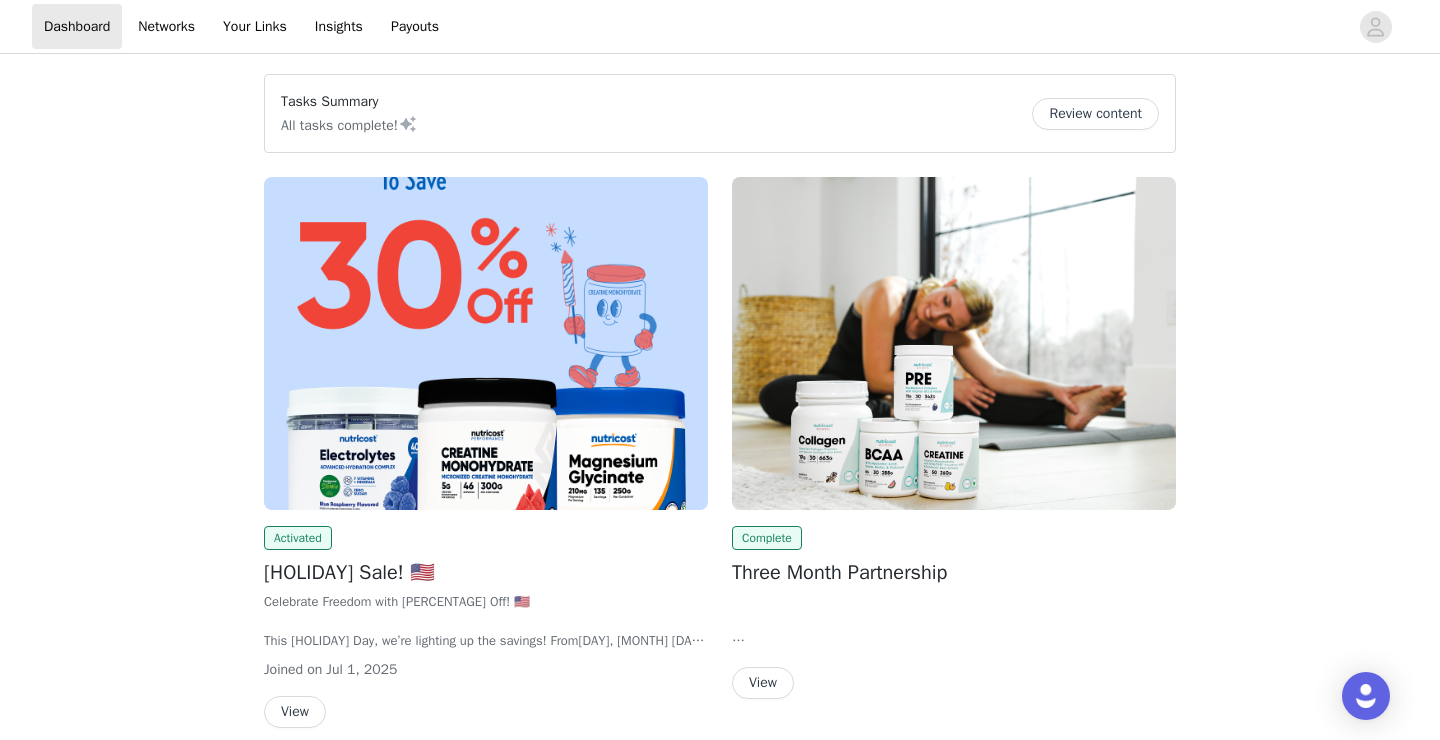 click on "View" at bounding box center (763, 683) 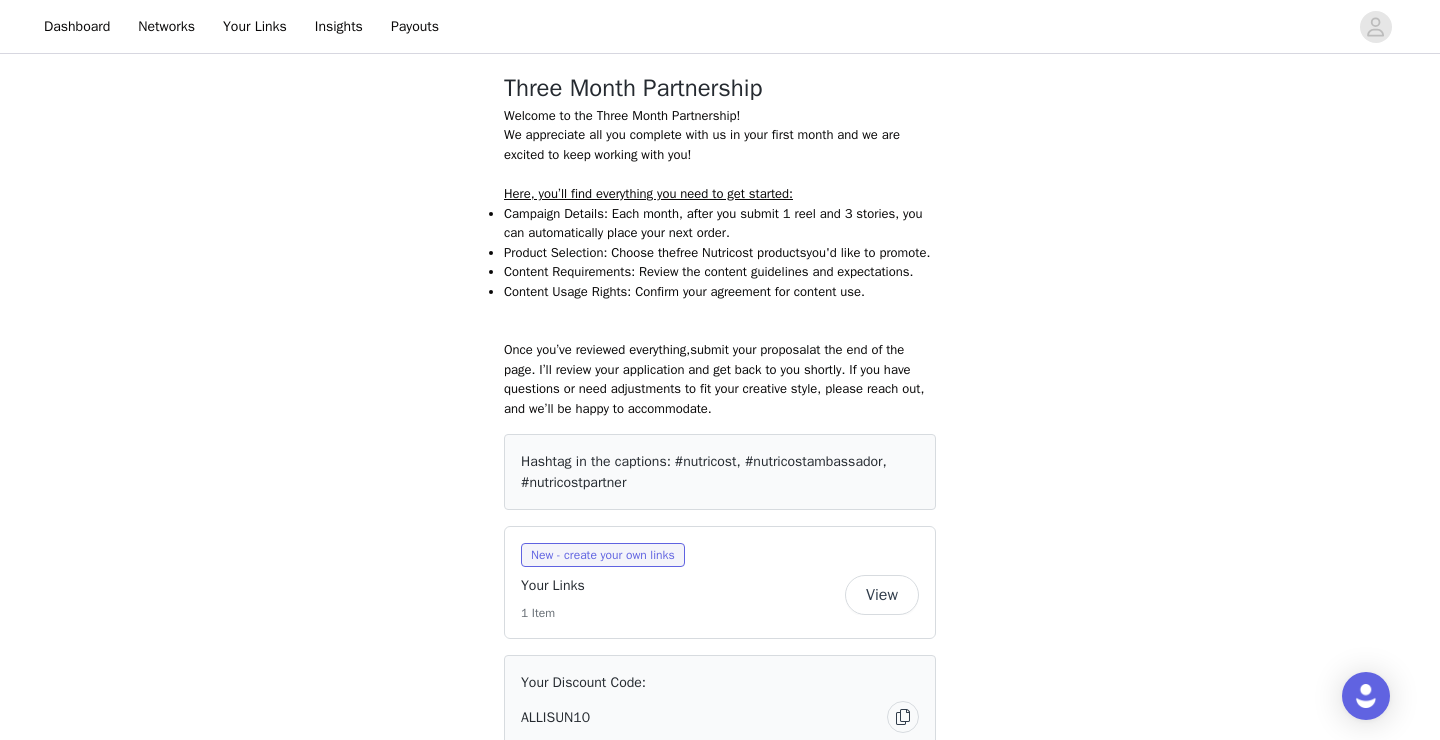 scroll, scrollTop: 550, scrollLeft: 0, axis: vertical 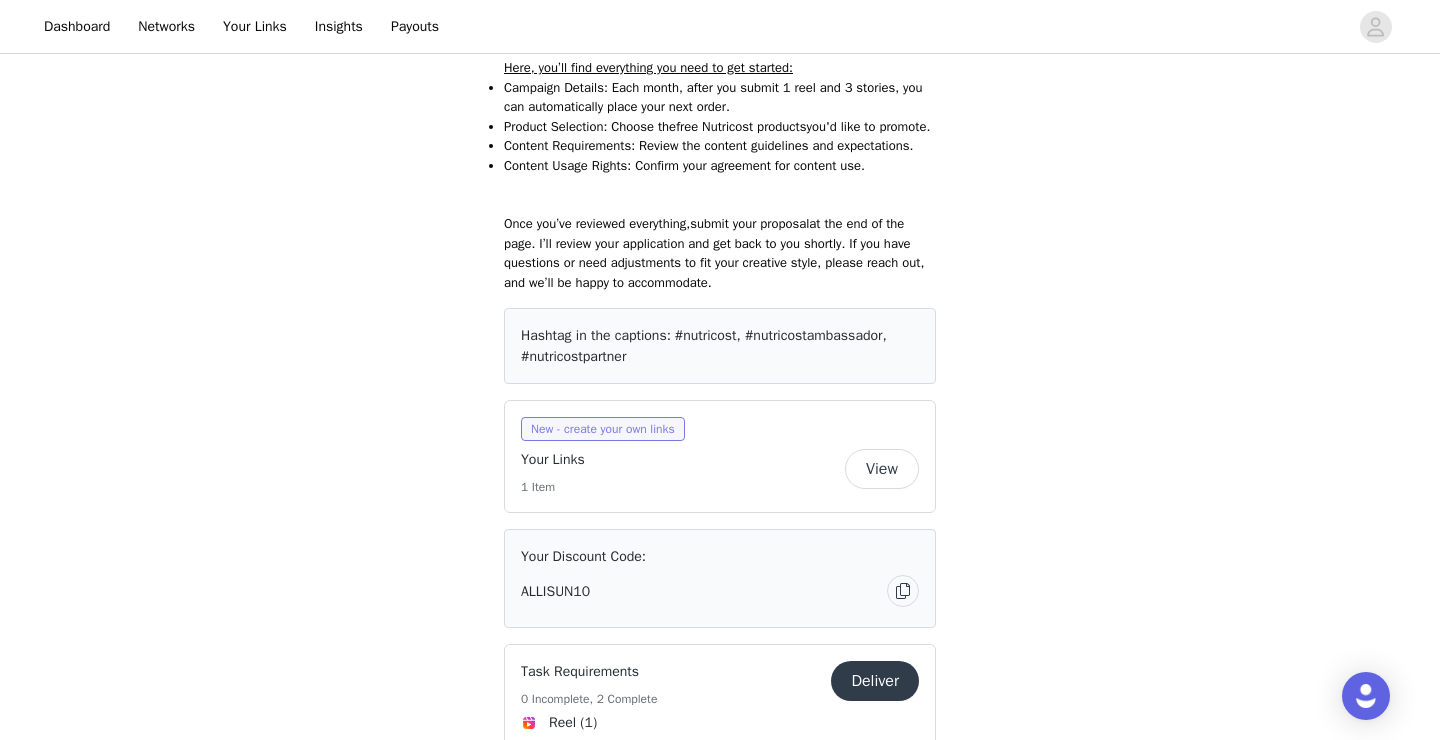 click on "New - create your own links" at bounding box center [603, 429] 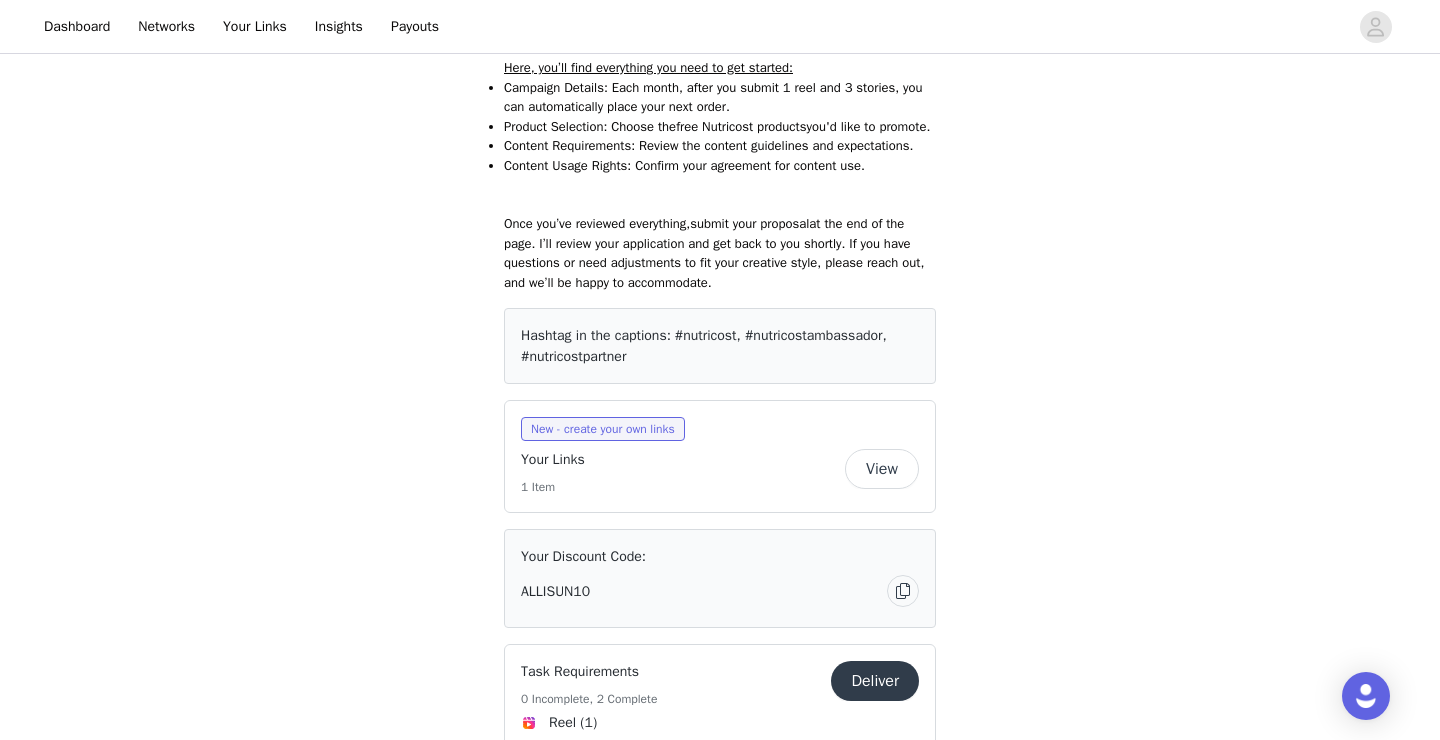 click on "View" at bounding box center (882, 469) 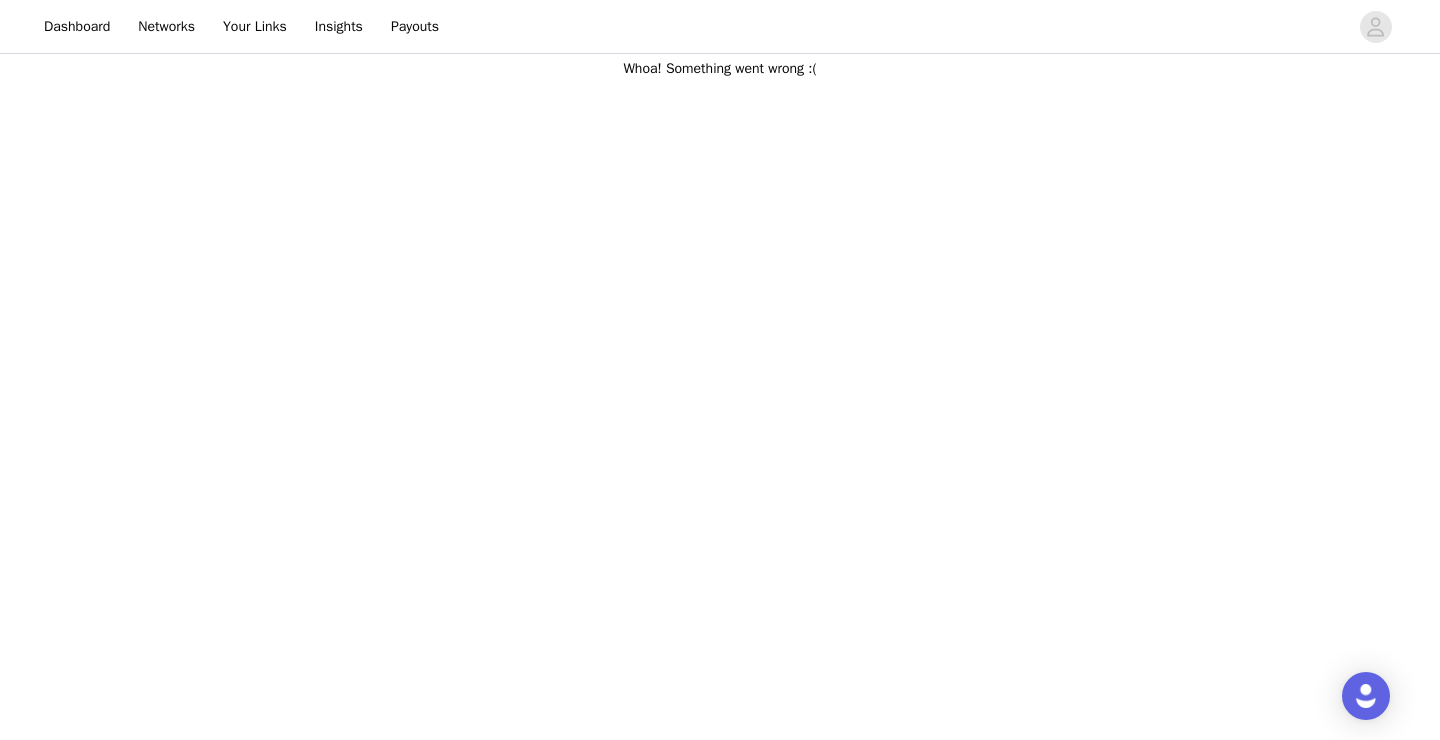 scroll, scrollTop: 0, scrollLeft: 0, axis: both 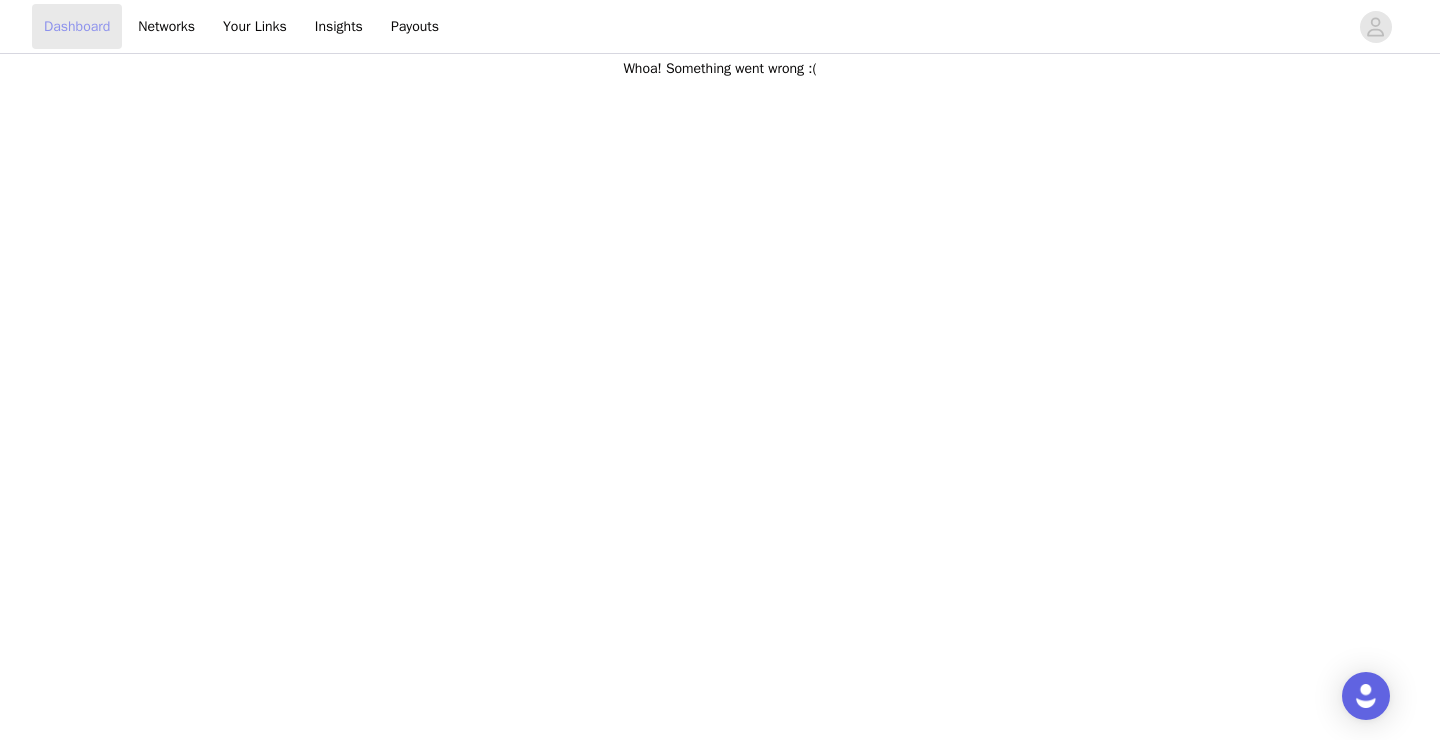 click on "Dashboard" at bounding box center (77, 26) 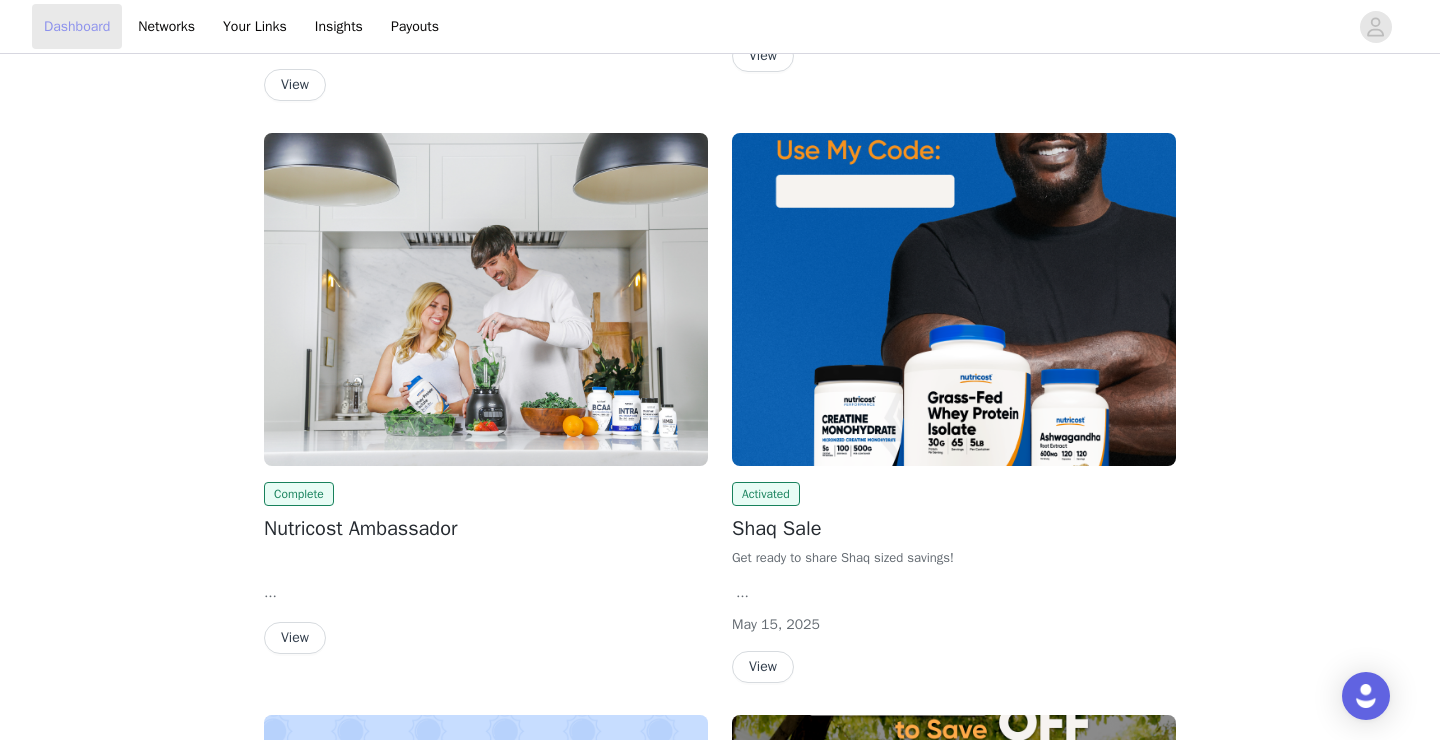 scroll, scrollTop: 245, scrollLeft: 0, axis: vertical 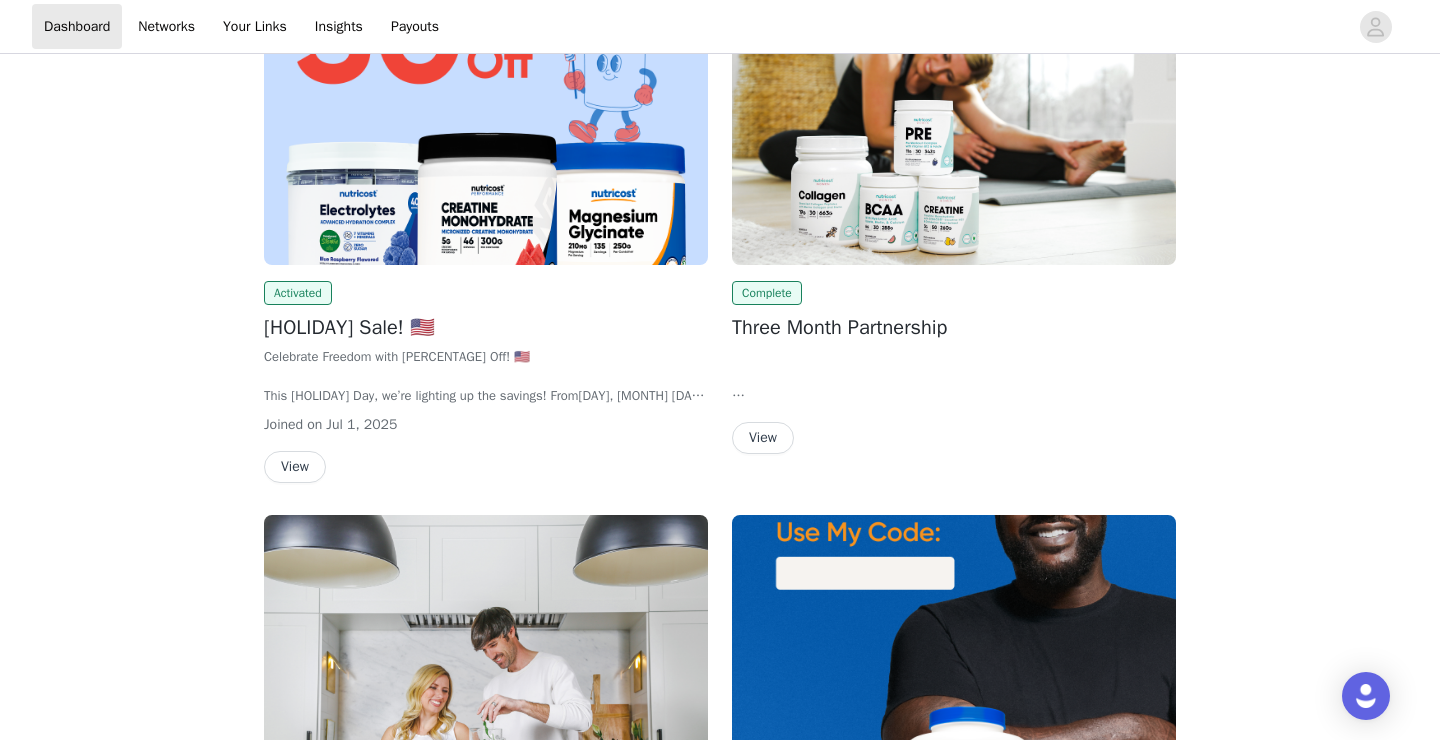 click on "View" at bounding box center (763, 438) 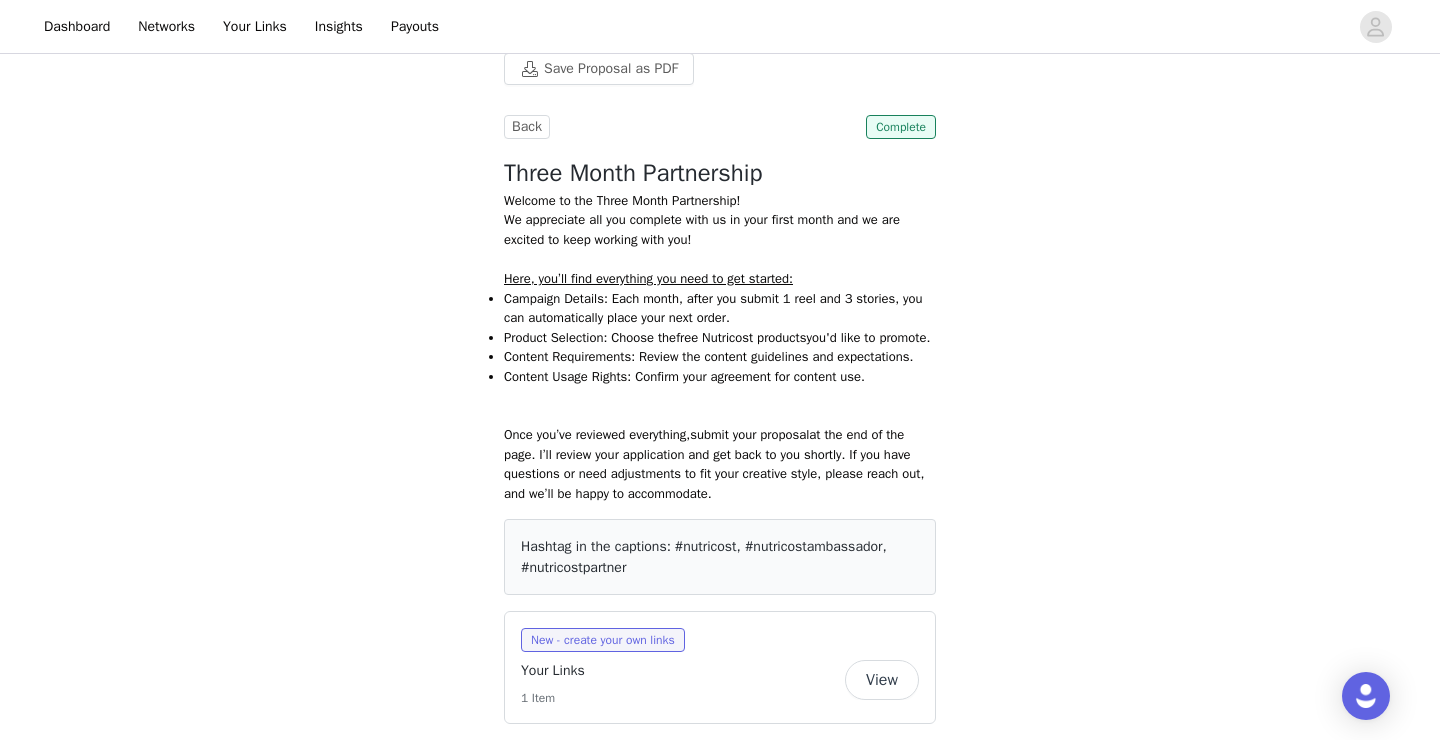scroll, scrollTop: 443, scrollLeft: 0, axis: vertical 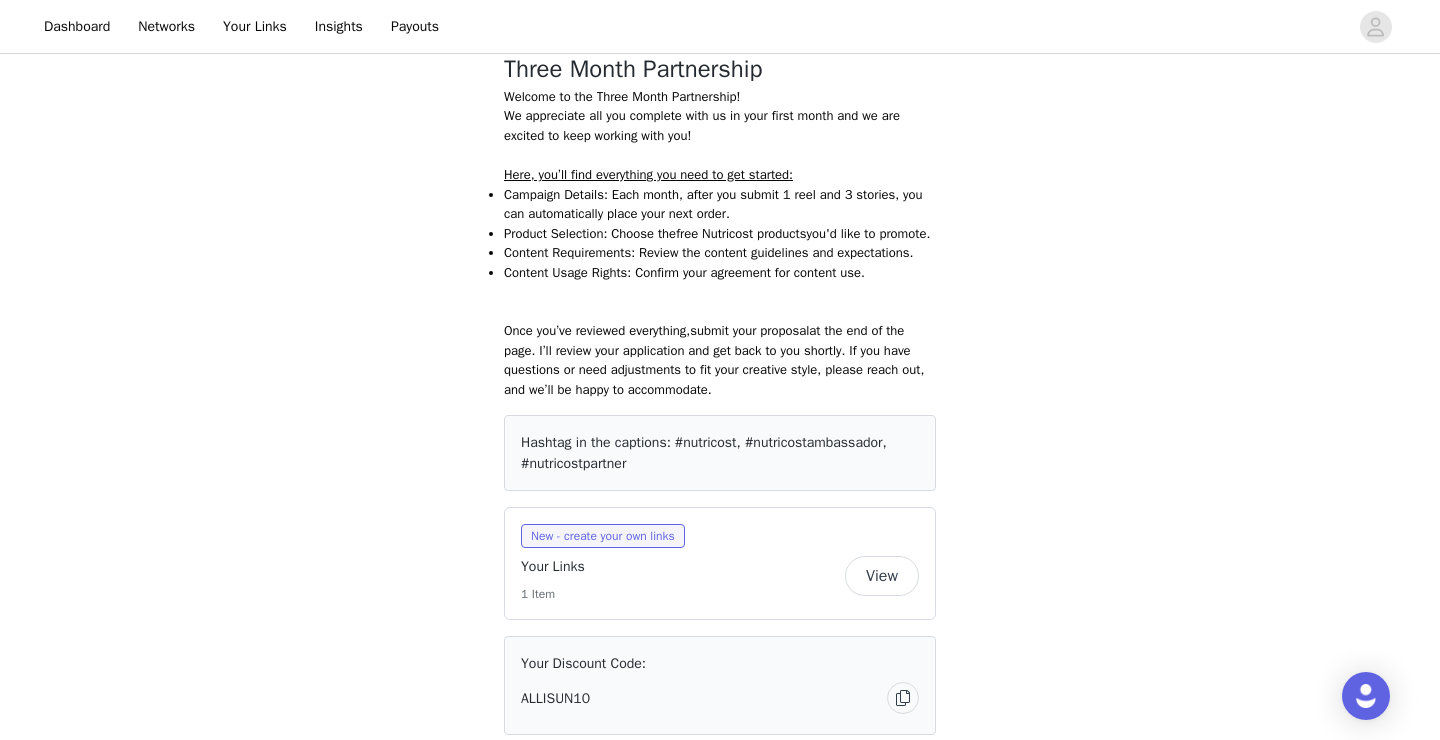 click on "Your Links" at bounding box center [553, 566] 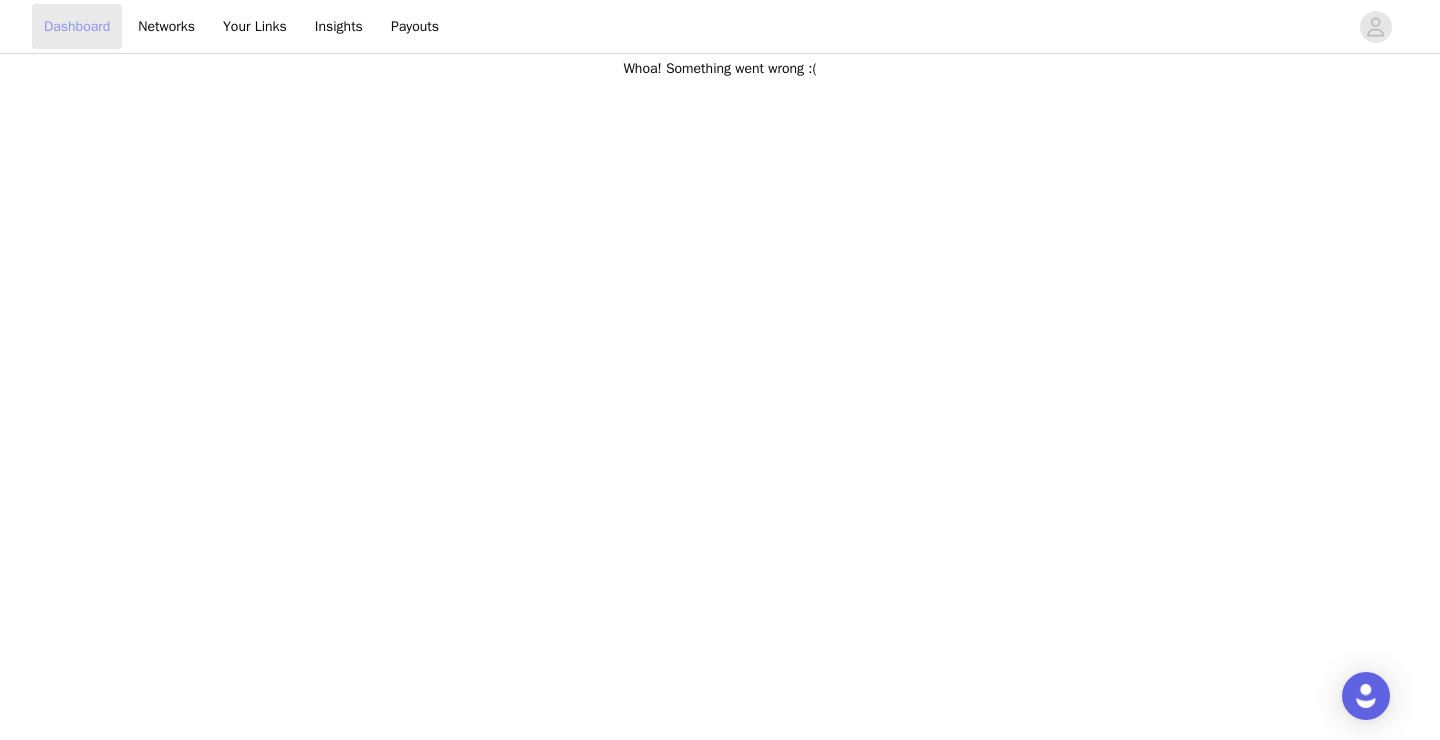 click on "Dashboard" at bounding box center [77, 26] 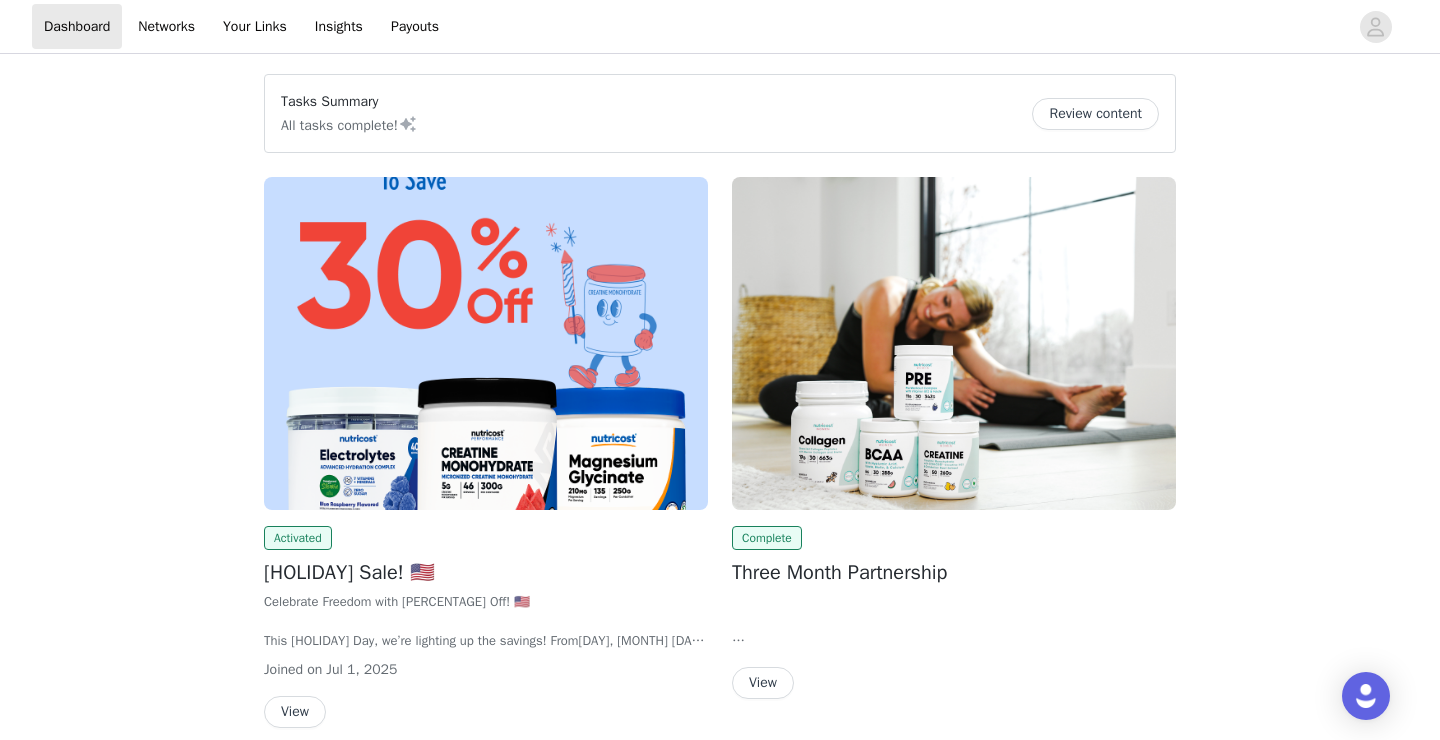 click on "View" at bounding box center [763, 683] 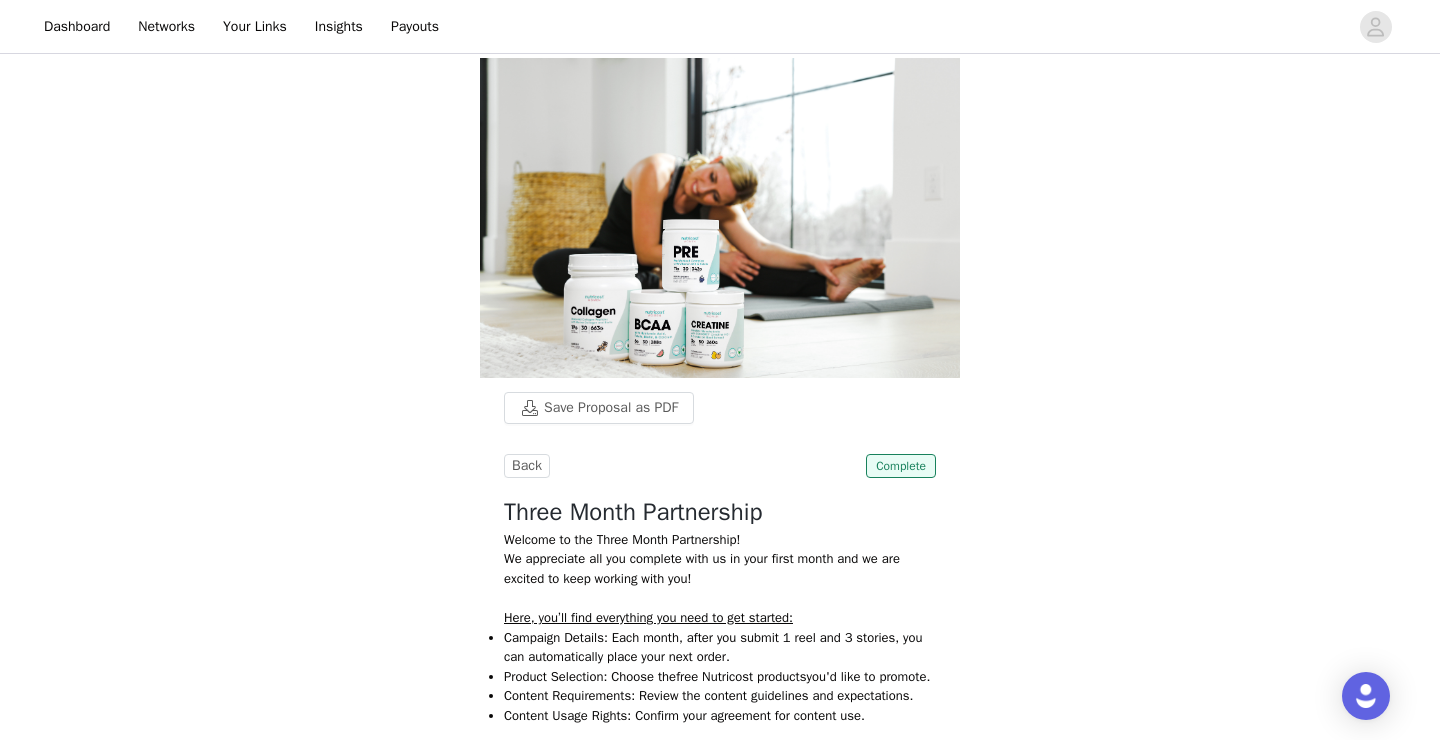 scroll, scrollTop: 563, scrollLeft: 0, axis: vertical 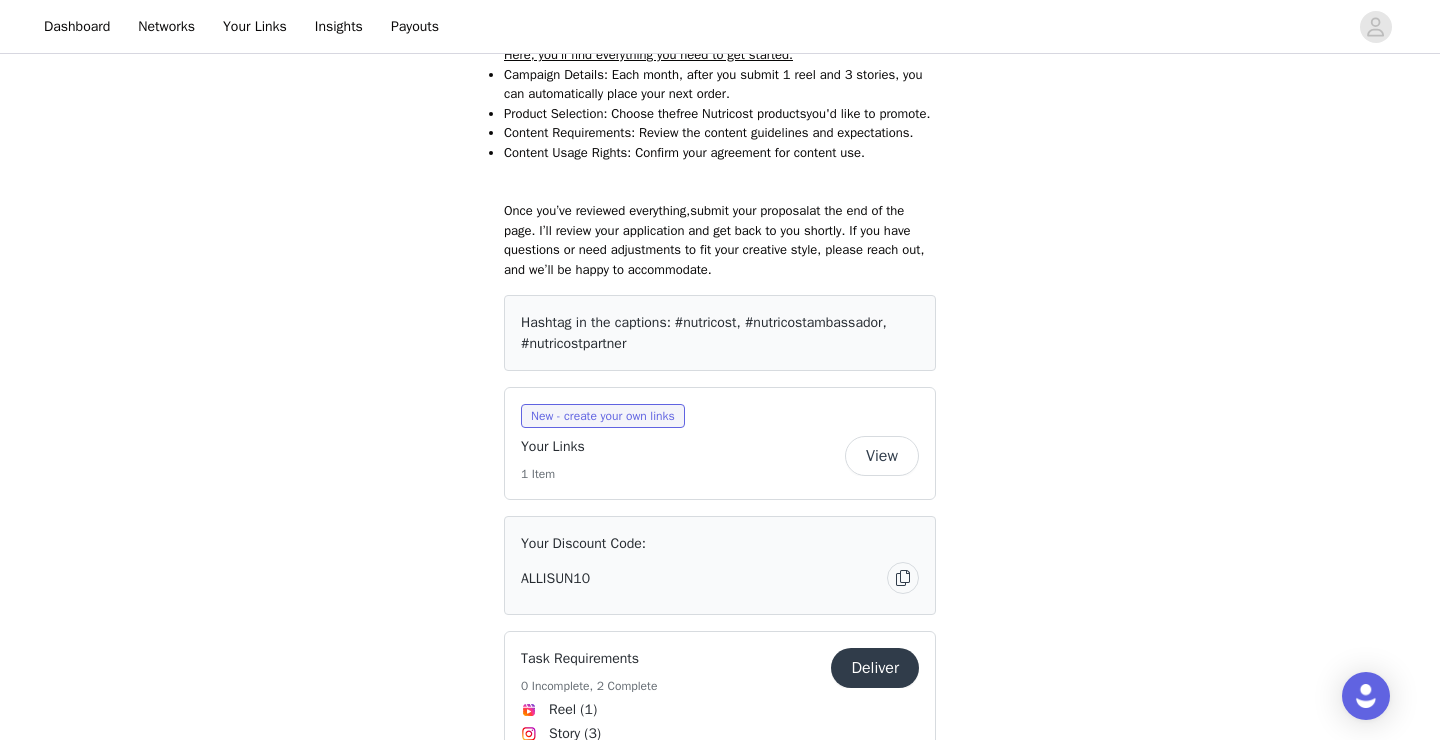 click on "Your Discount Code: [CODE]" at bounding box center (720, 565) 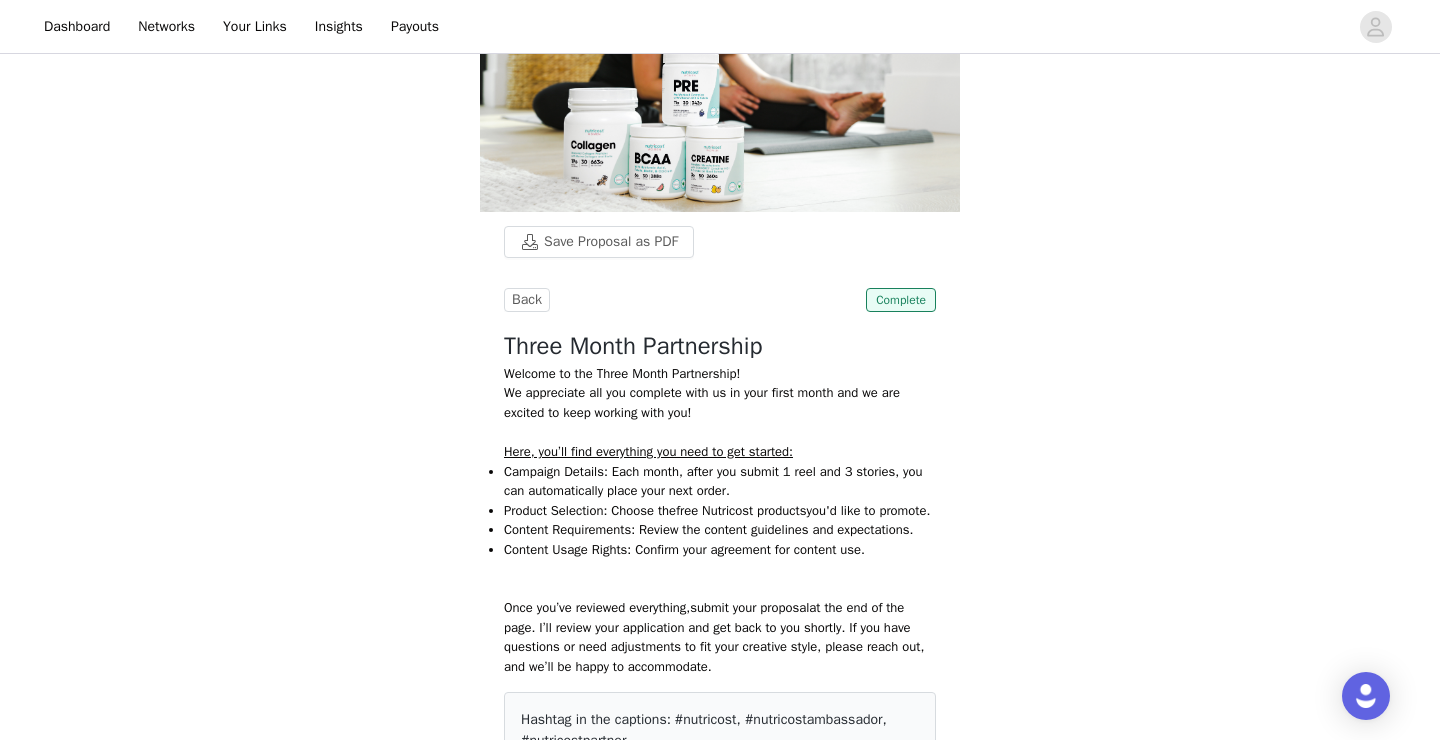 scroll, scrollTop: 0, scrollLeft: 0, axis: both 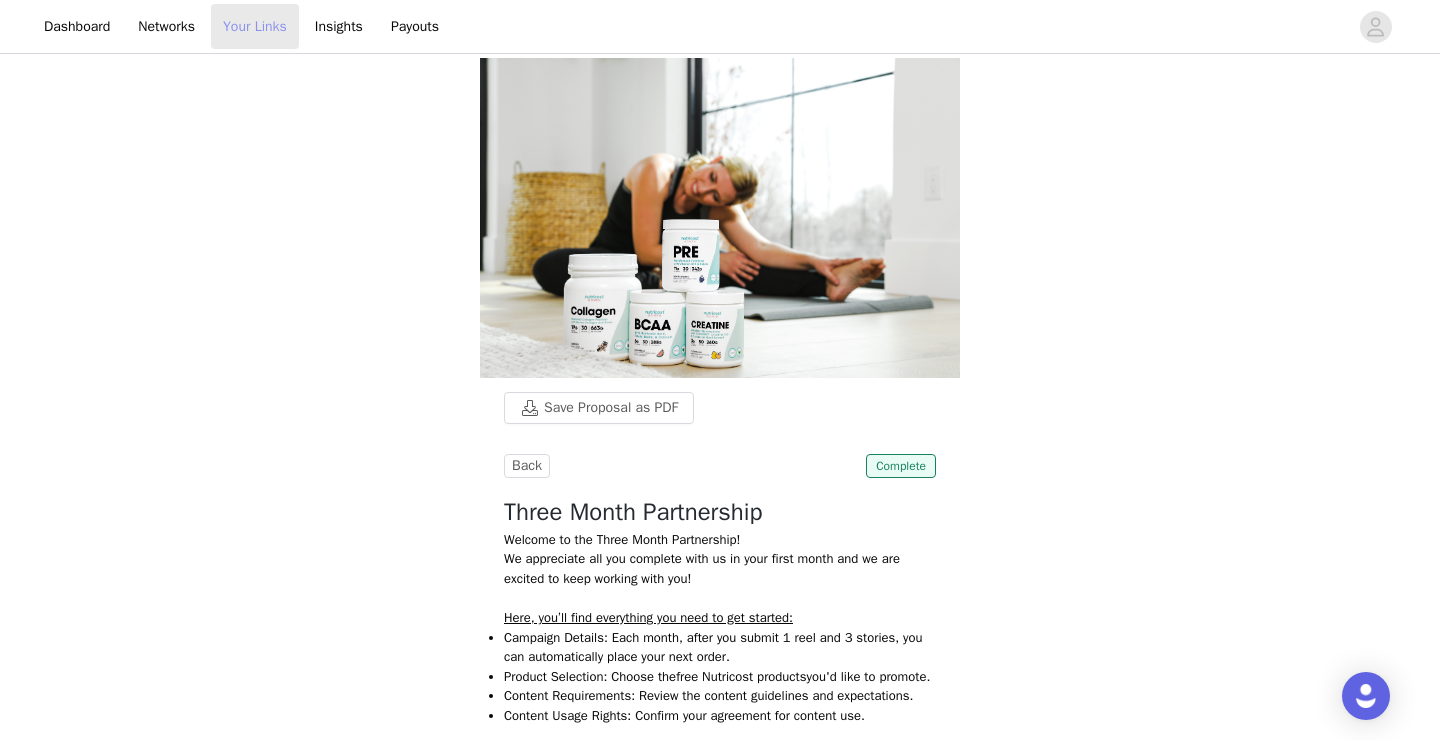 click on "Your Links" at bounding box center (255, 26) 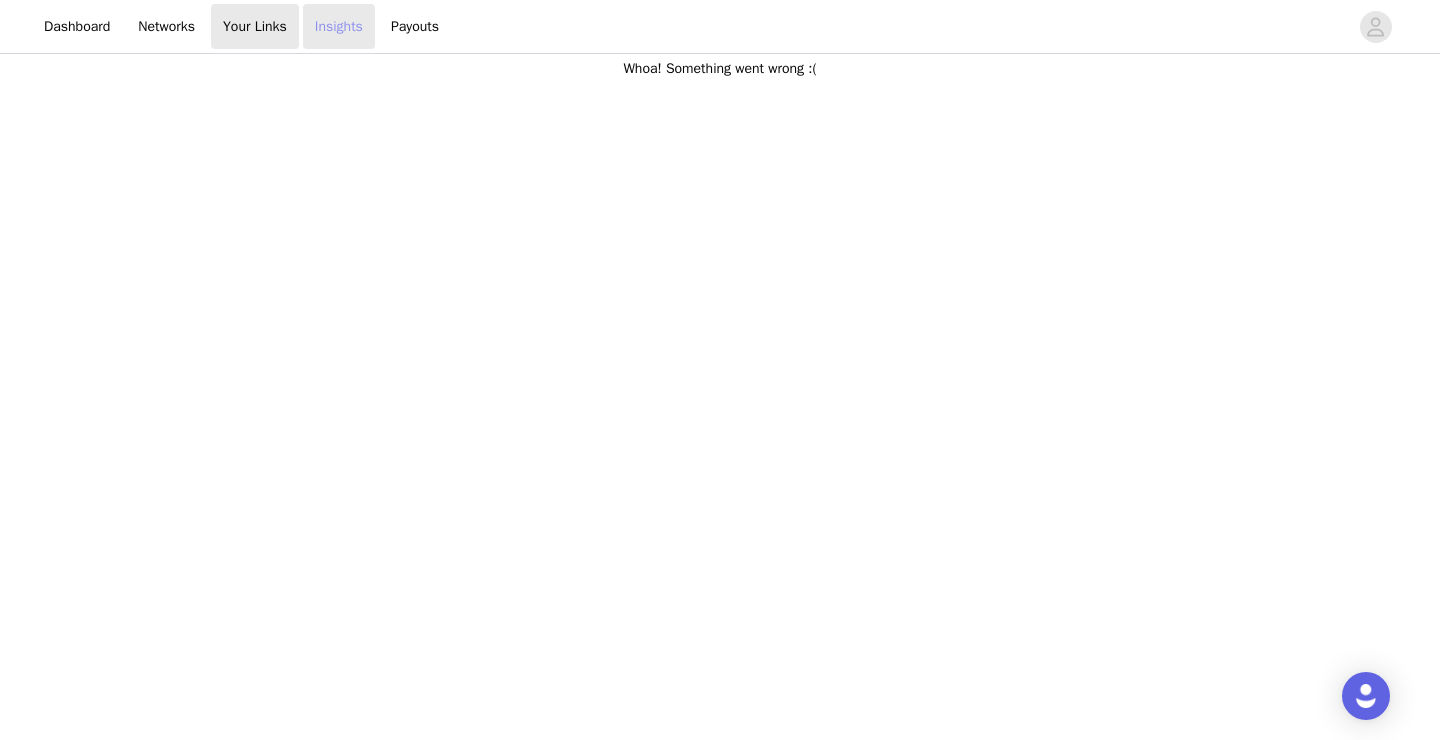 click on "Insights" at bounding box center (339, 26) 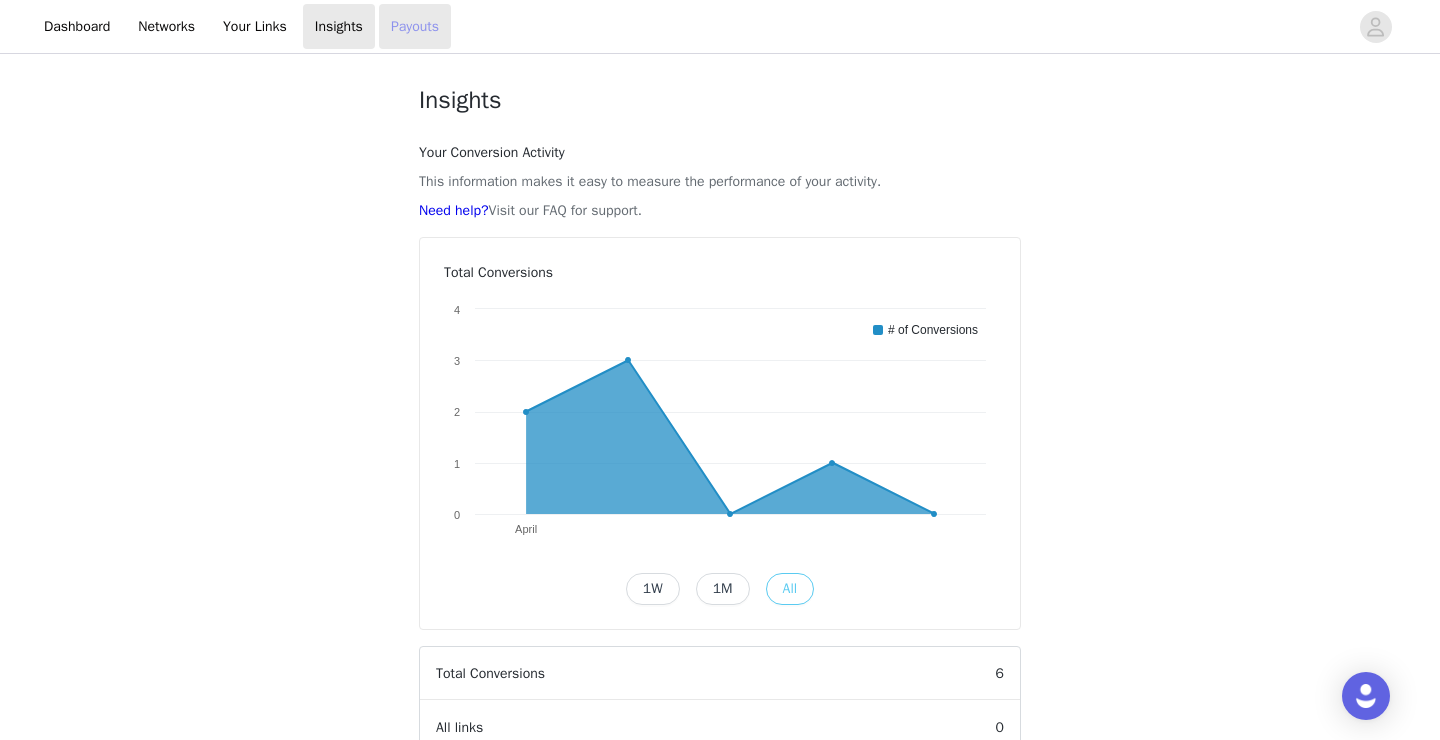 click on "Payouts" at bounding box center (415, 26) 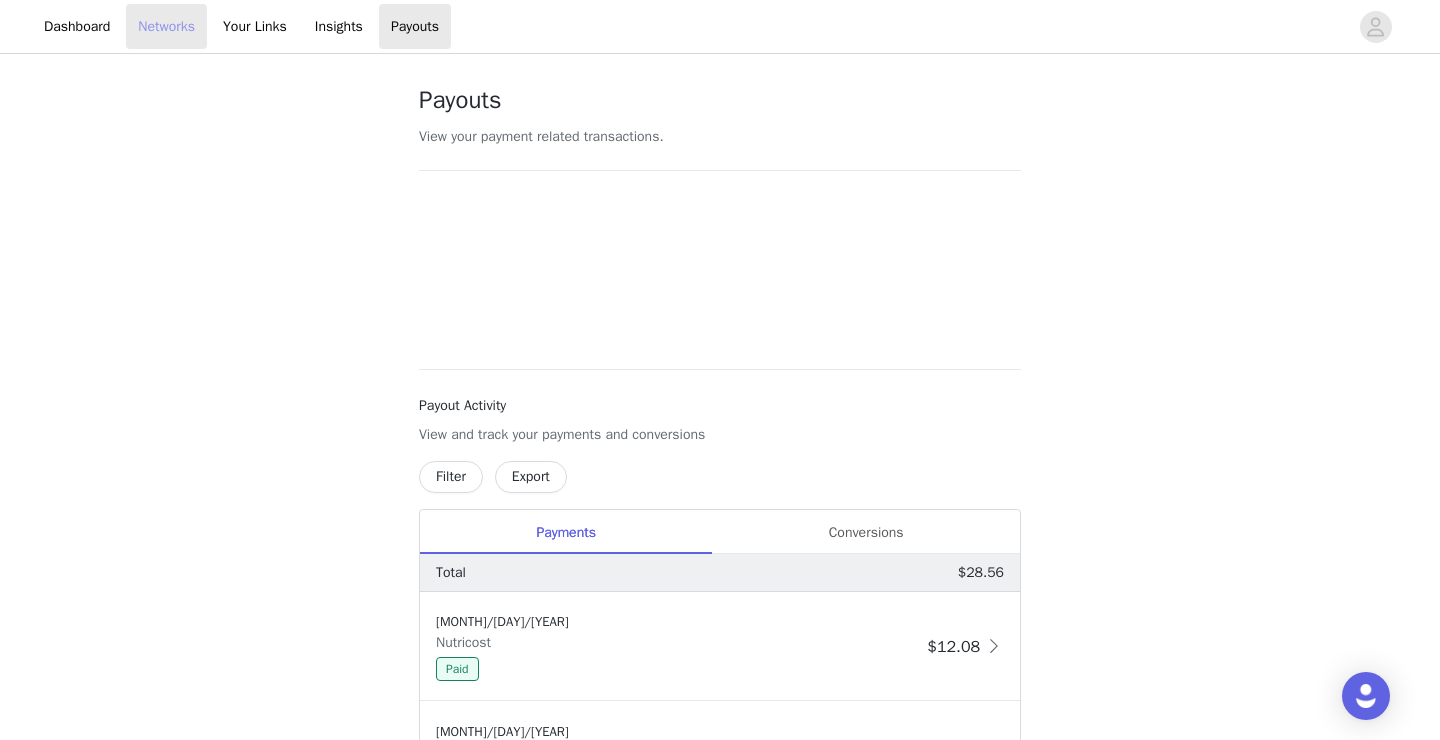 click on "Networks" at bounding box center [166, 26] 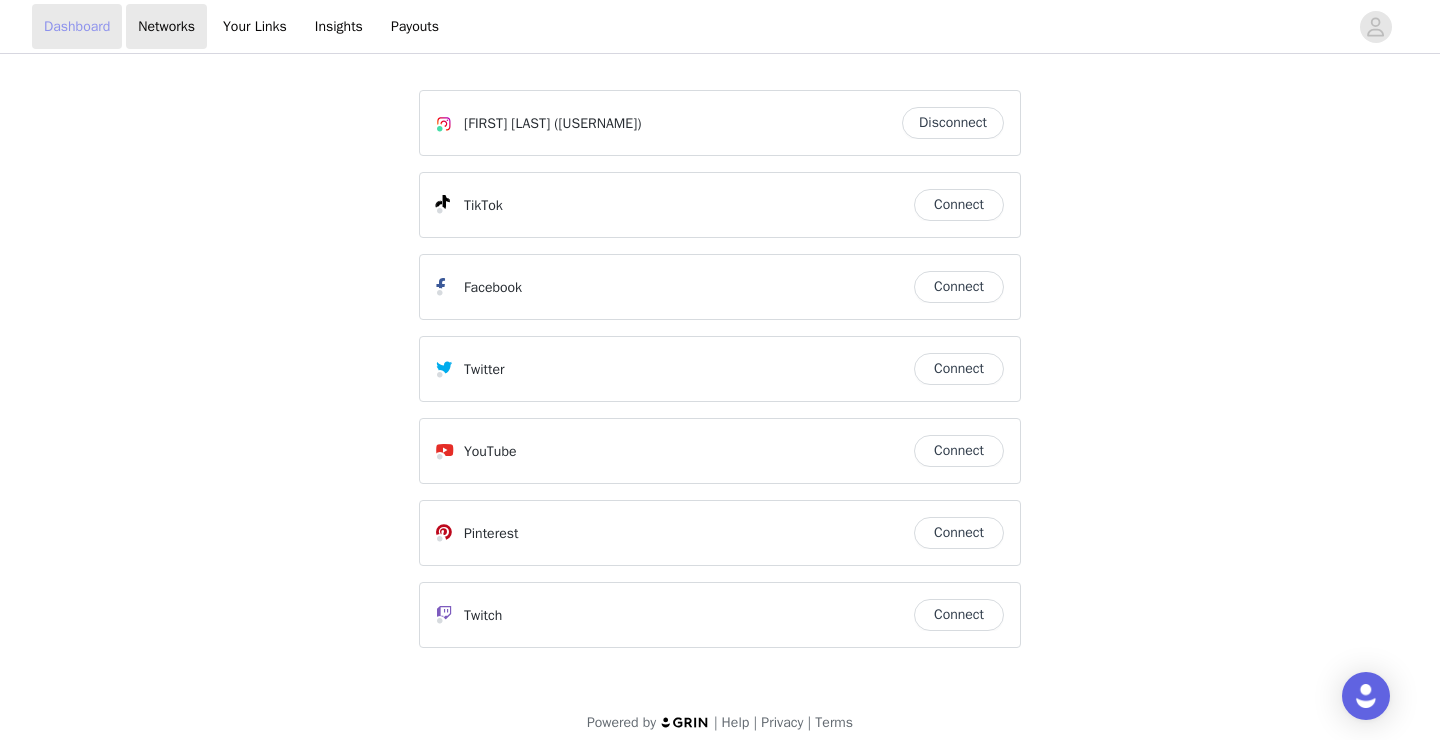click on "Dashboard" at bounding box center [77, 26] 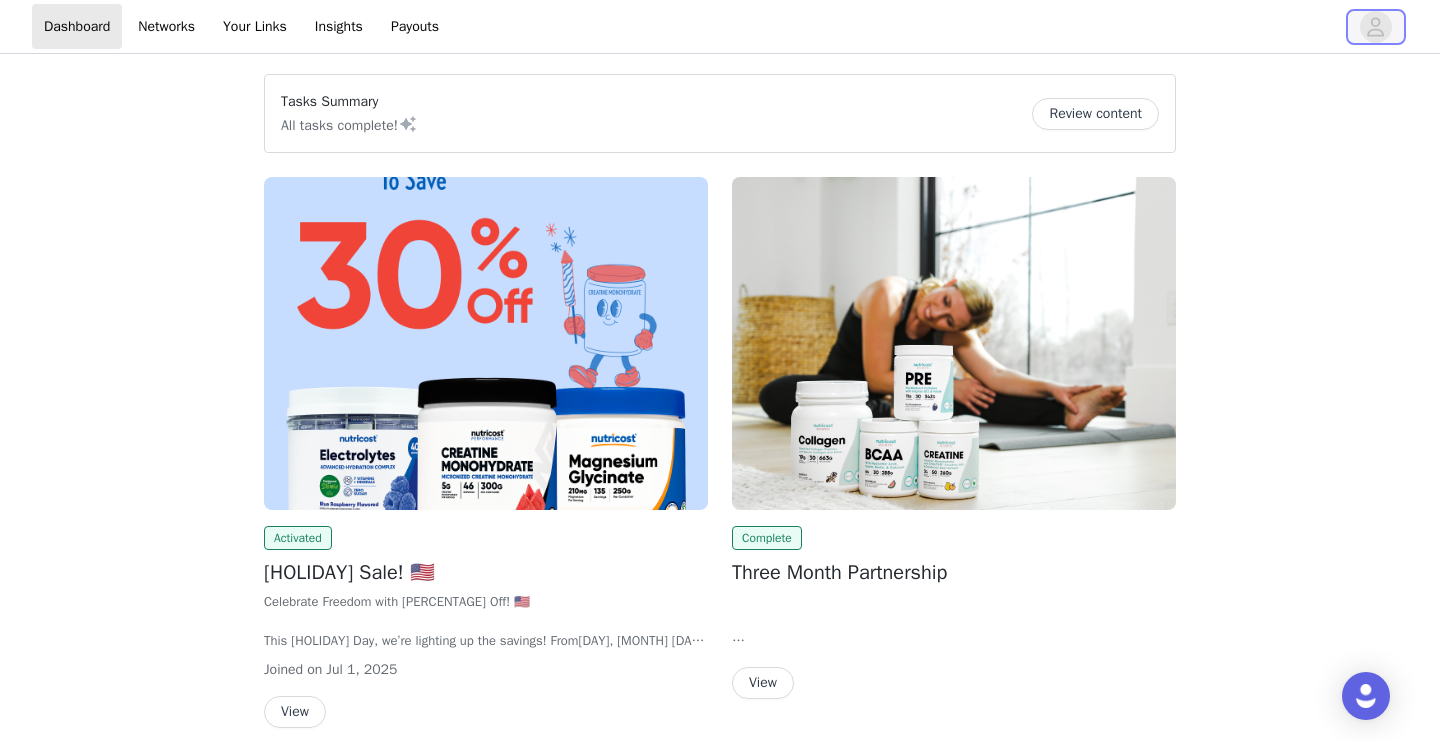 click at bounding box center (1376, 27) 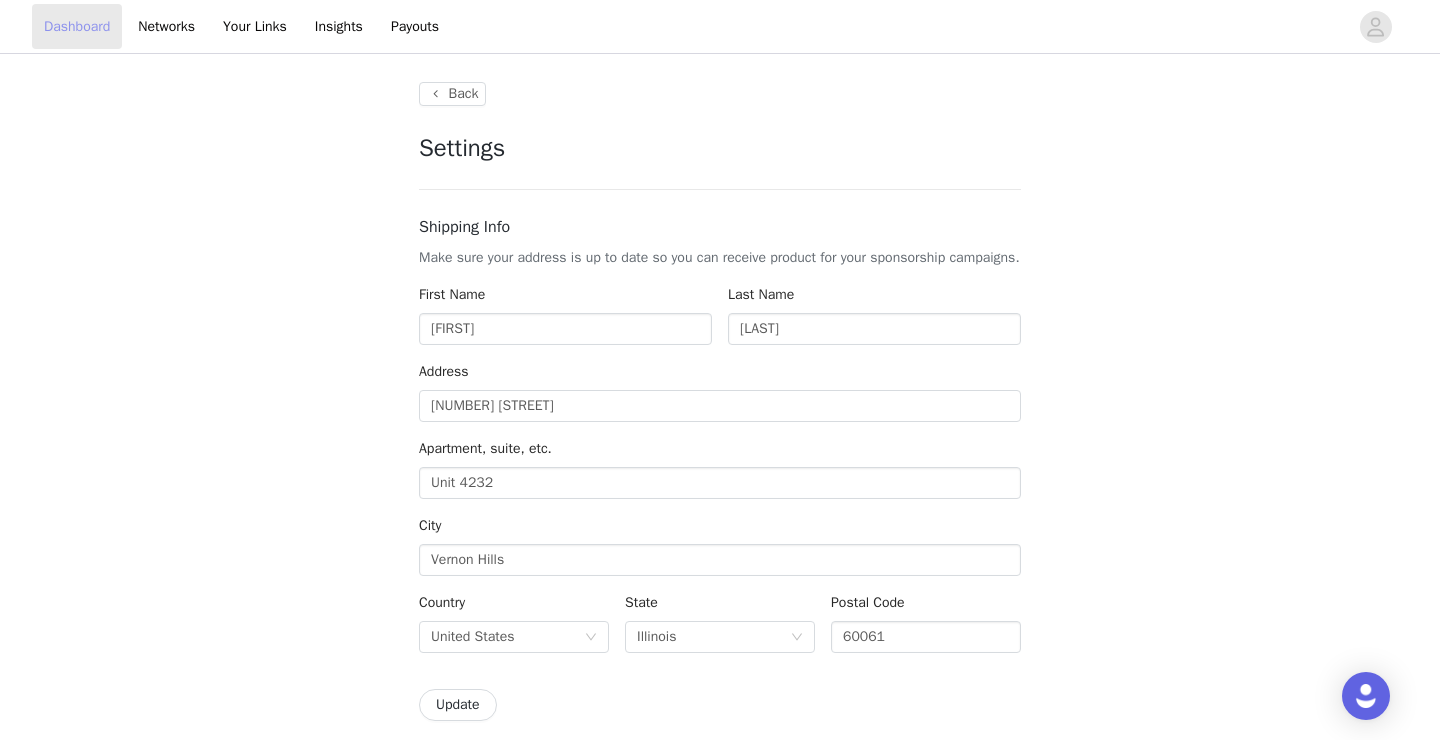 click on "Dashboard" at bounding box center (77, 26) 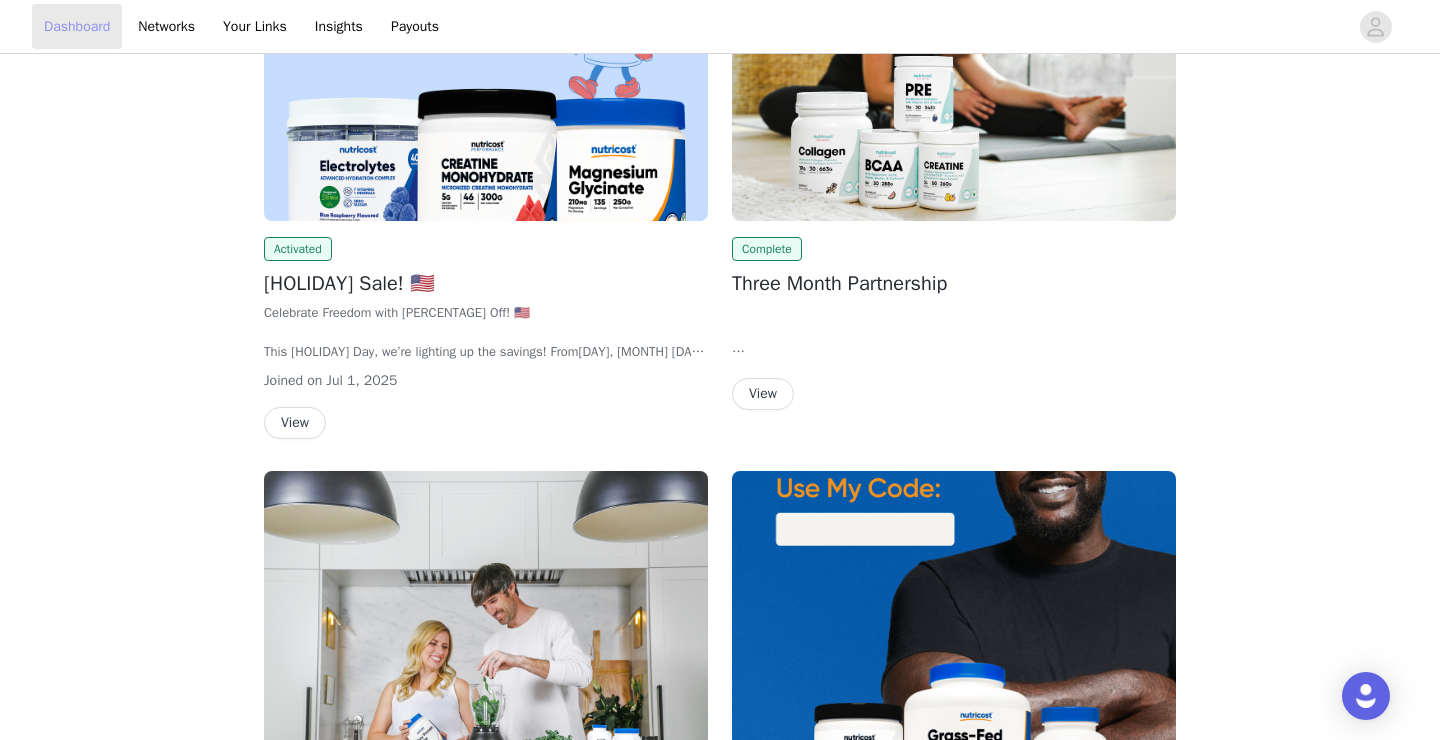 scroll, scrollTop: 333, scrollLeft: 0, axis: vertical 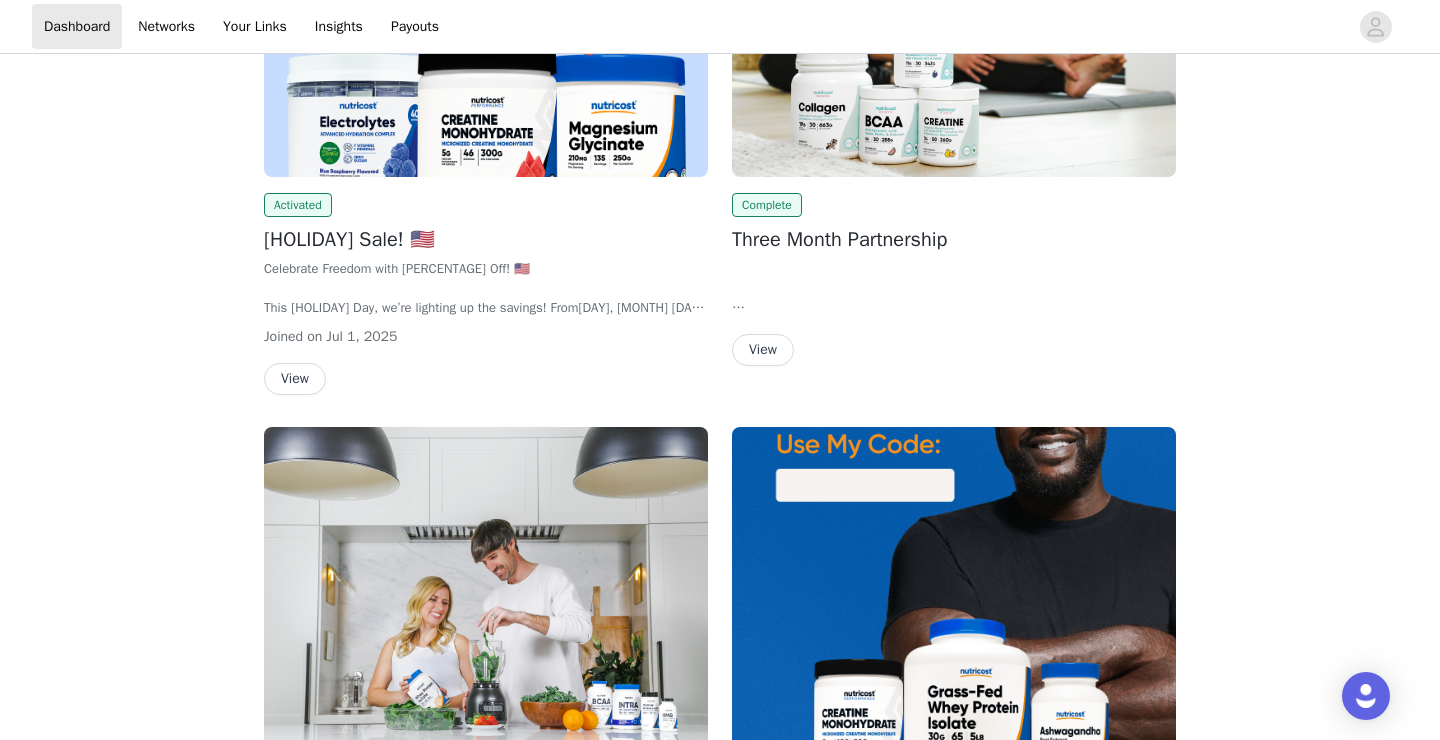 click on "Activated    [HOLIDAY] Sale! 🇺🇸   Celebrate Freedom with [PERCENTAGE] Off! 🇺🇸
This Independence Day, we’re lighting up the savings! From  [DAY], [MONTH] [DAY]st to [DAY], [MONTH] [DAY]th , enjoy  [PERCENTAGE] off sitewide  during our  [HOLIDAY] Sale !
Here’s everything you need to know:
🗓  Sale Dates:  [MONTH] [DAY]th–[DAY]th 💸  Discount:  [PERCENTAGE] off sitewide 🎟  Promo Code:  Use  [CODE]  at checkout
It’s the perfect time to stock up on your favorites, treat yourself, and celebrate freedom—with serious savings!   Joined on   [MONTH] [DAY], [YEAR]       View" at bounding box center (486, 294) 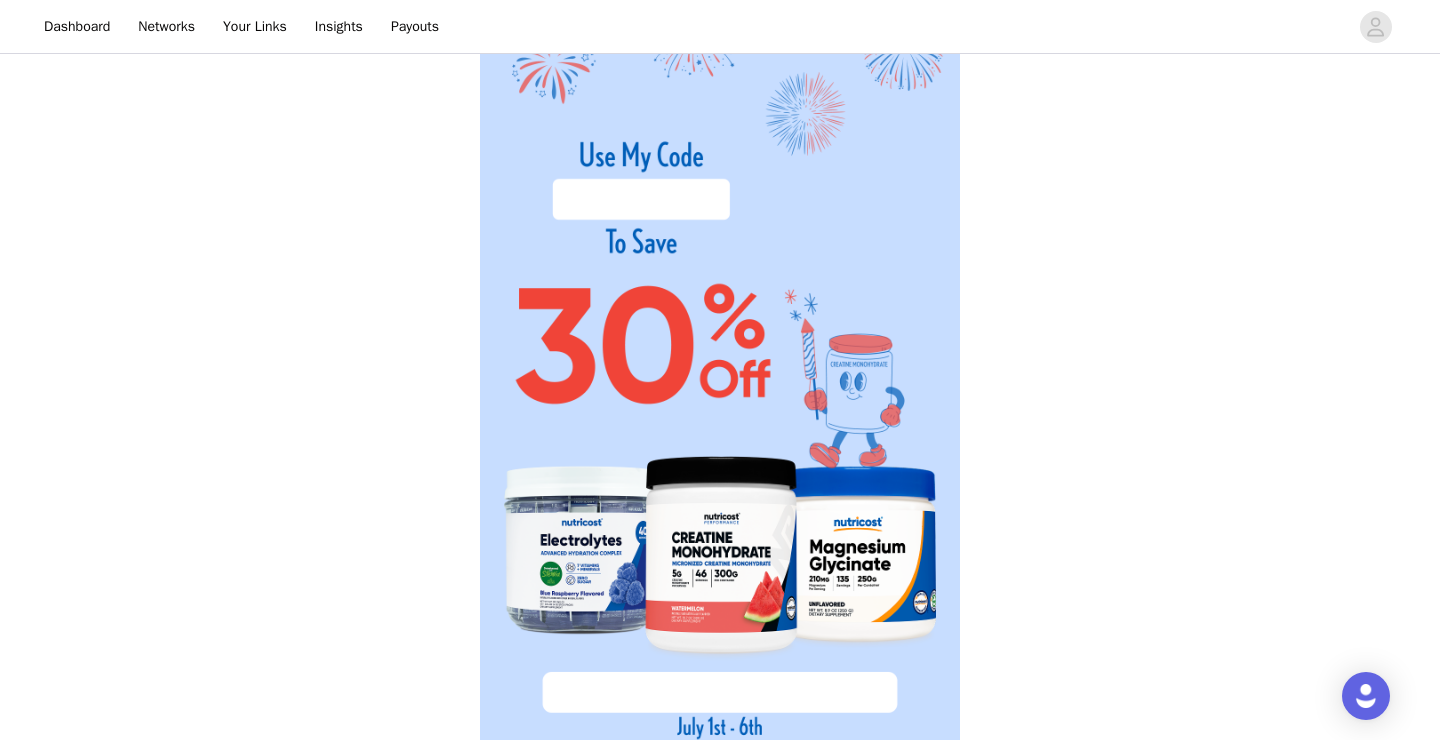 scroll, scrollTop: 0, scrollLeft: 0, axis: both 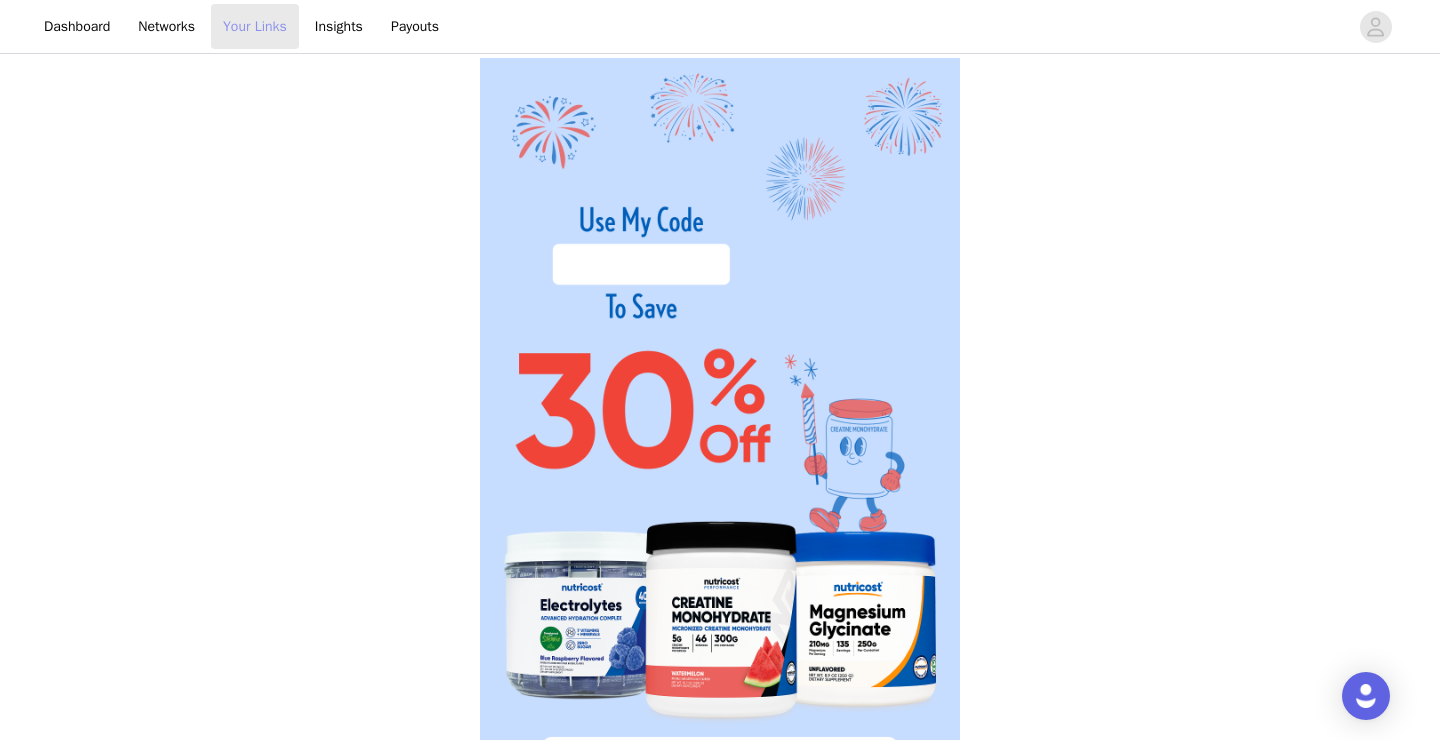 click on "Your Links" at bounding box center [255, 26] 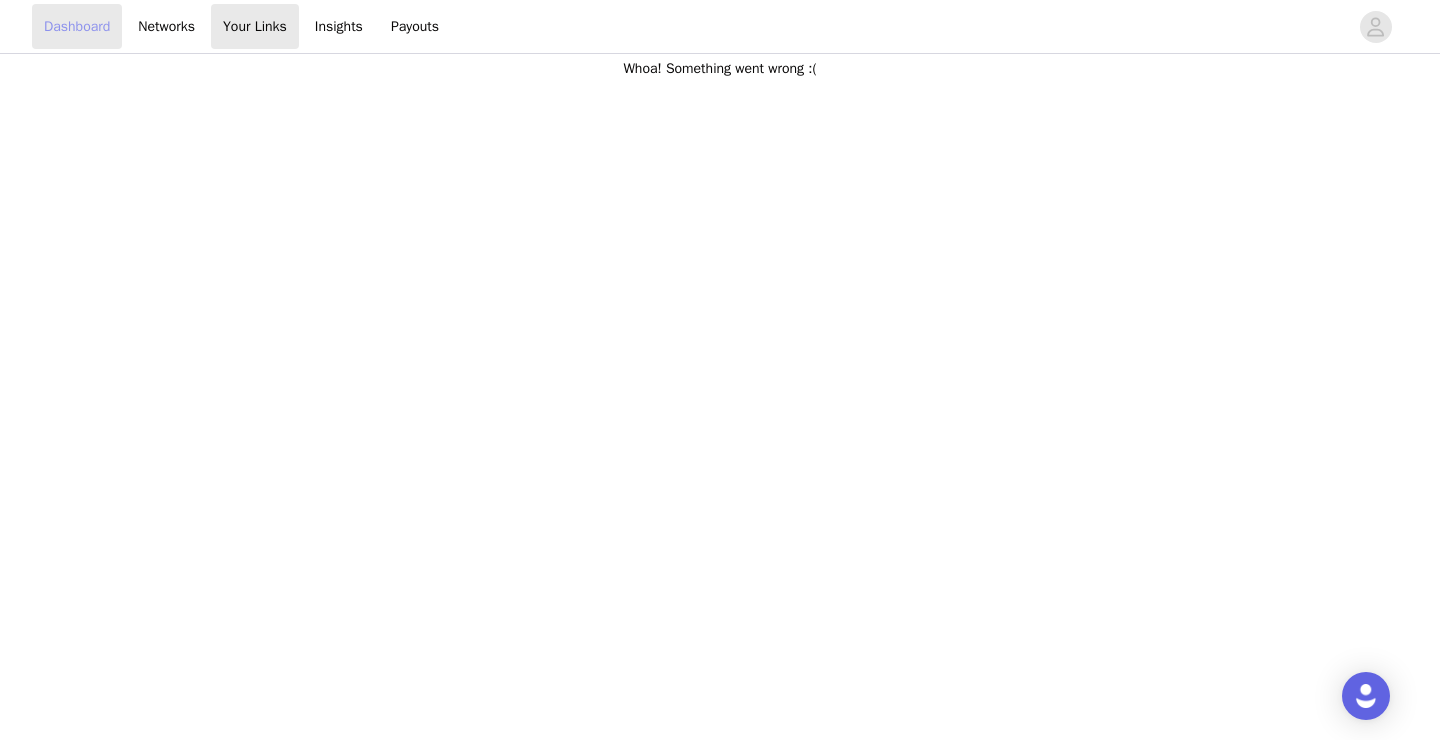 click on "Dashboard" at bounding box center (77, 26) 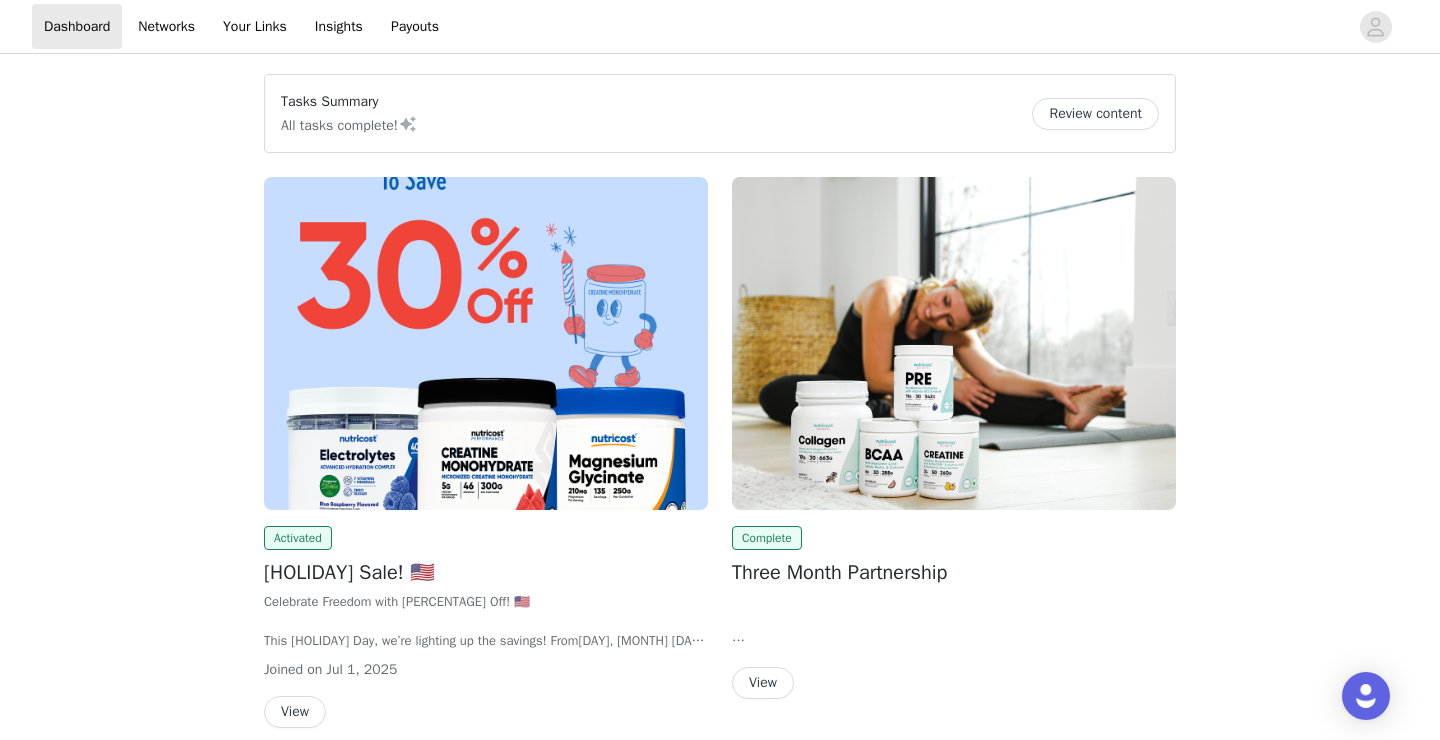 click on "View" at bounding box center [763, 683] 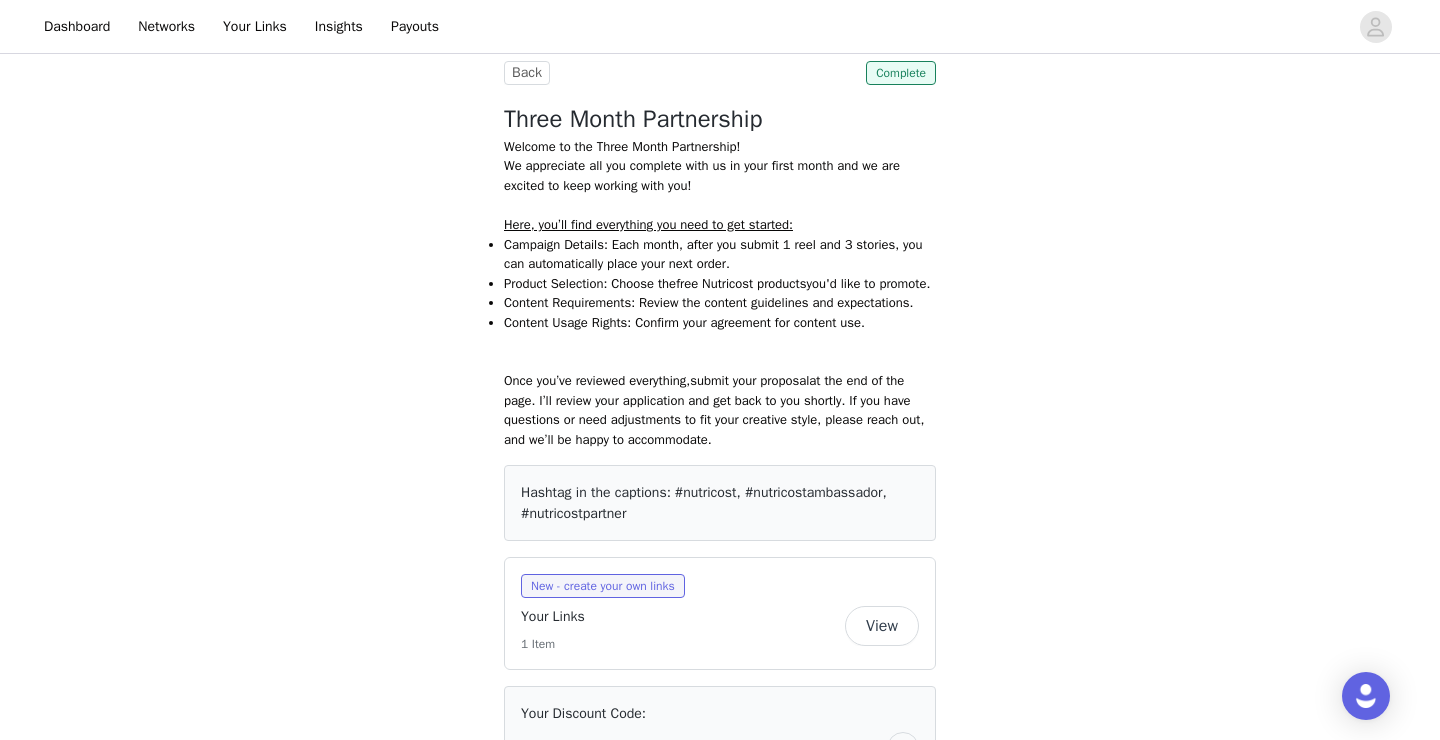 scroll, scrollTop: 495, scrollLeft: 0, axis: vertical 